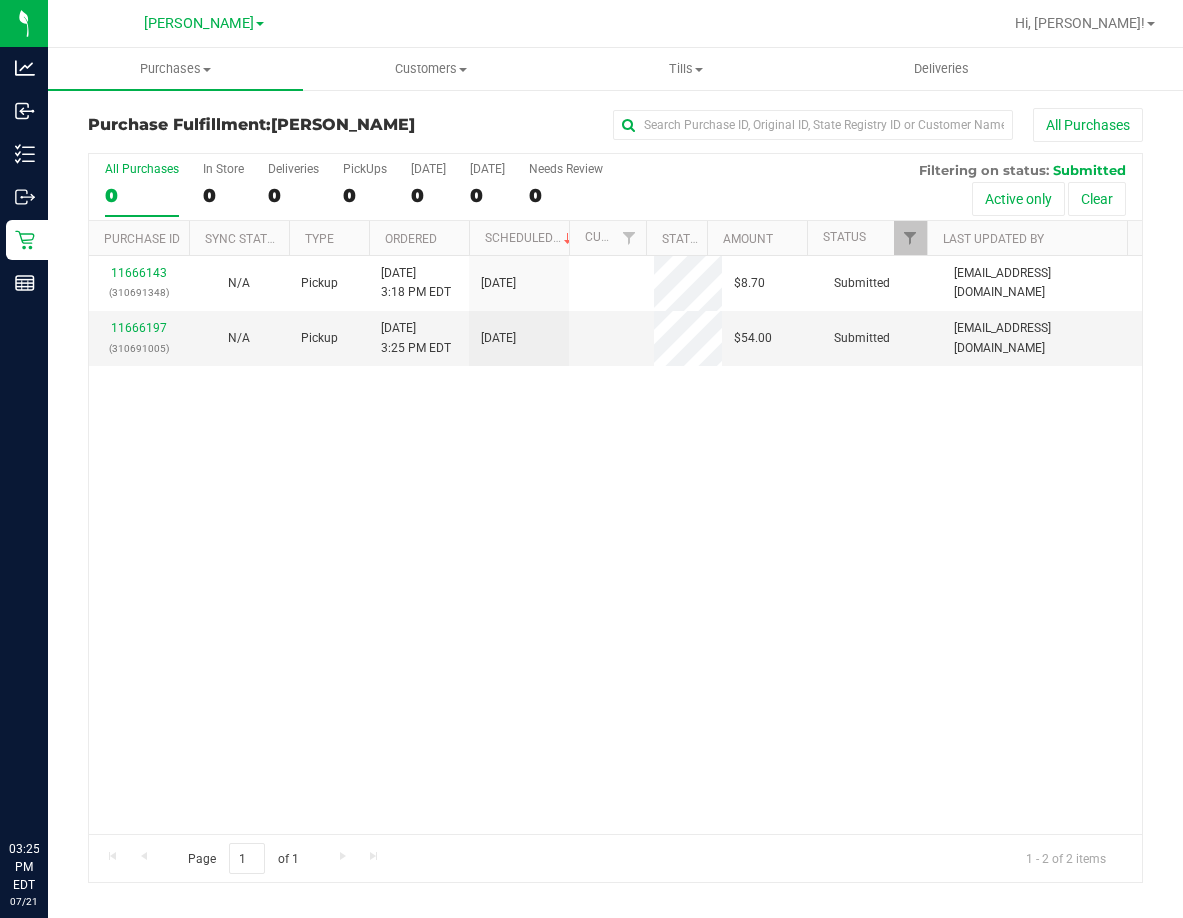 scroll, scrollTop: 0, scrollLeft: 0, axis: both 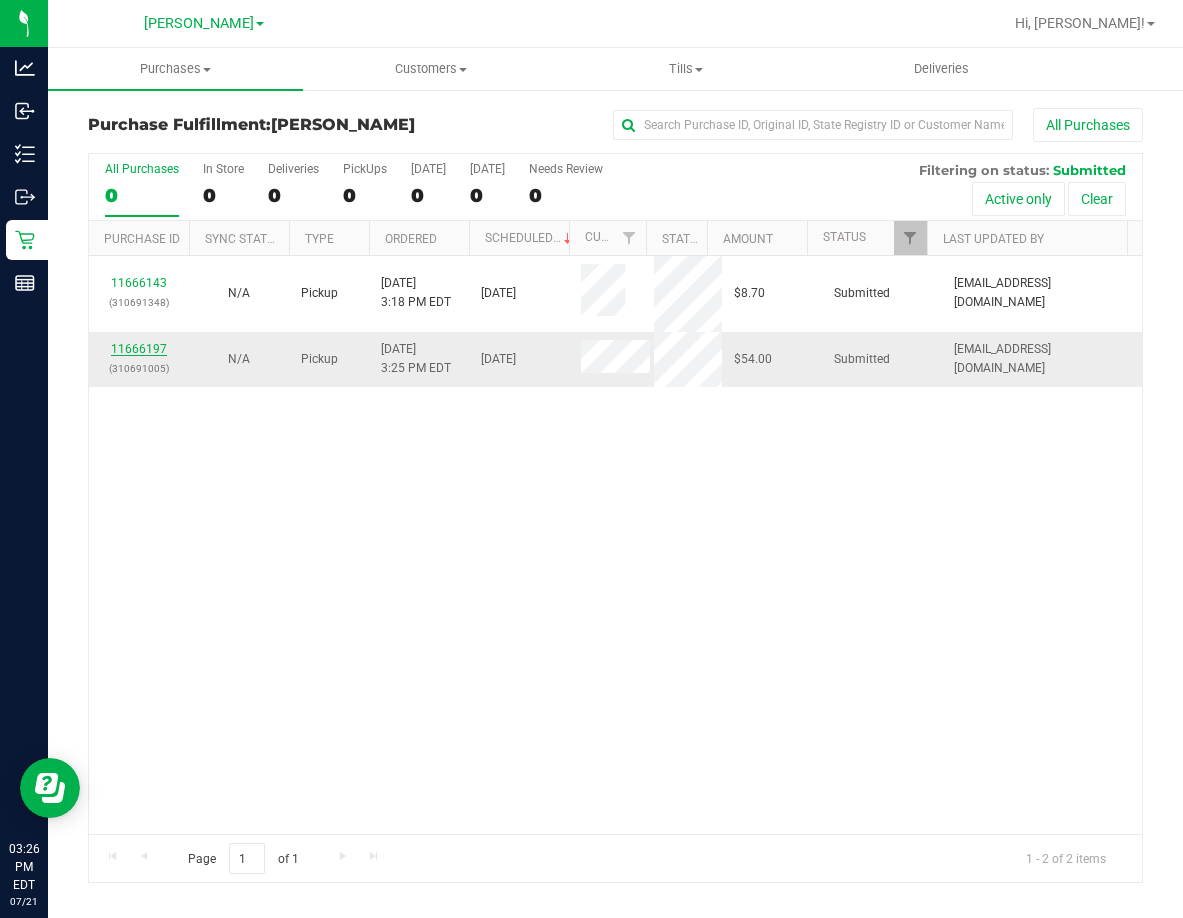 click on "11666197" at bounding box center [139, 349] 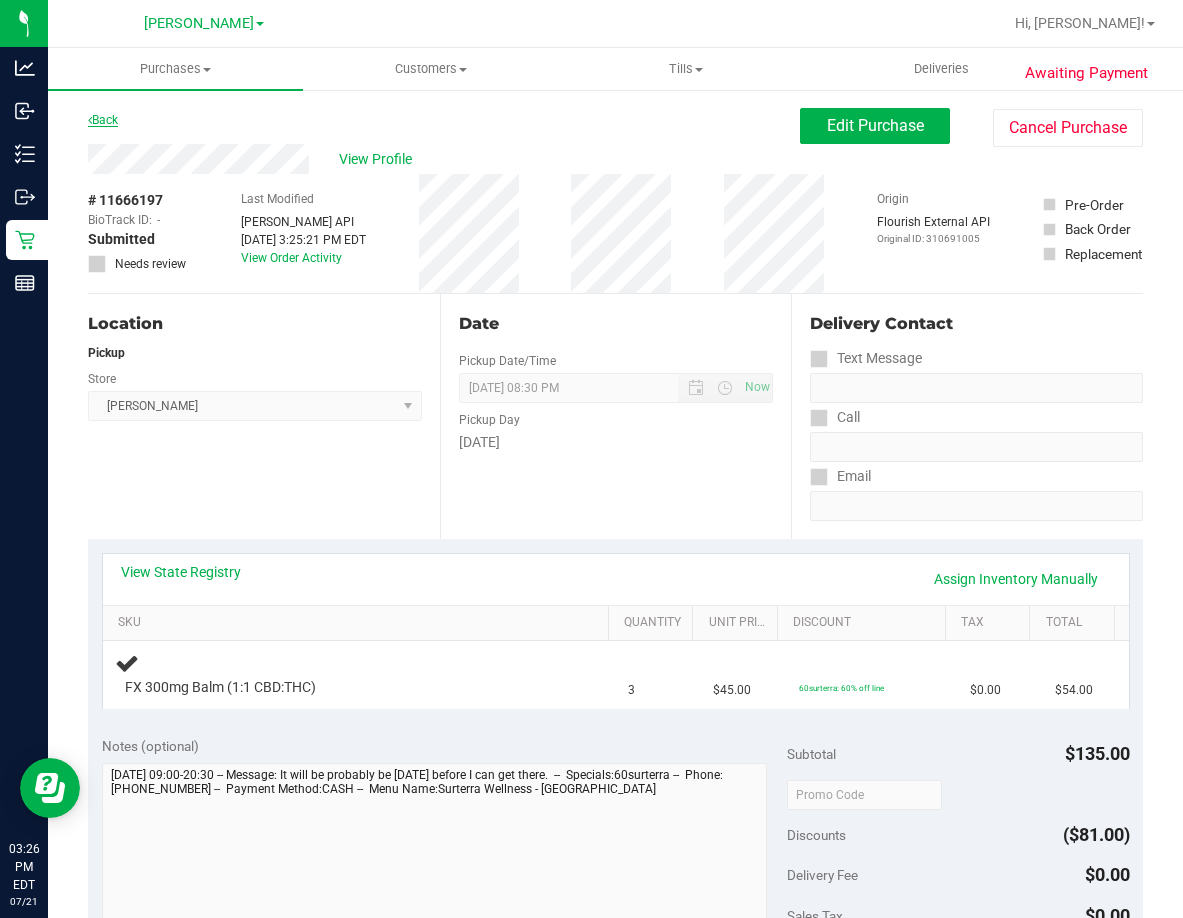 click on "Back" at bounding box center (103, 120) 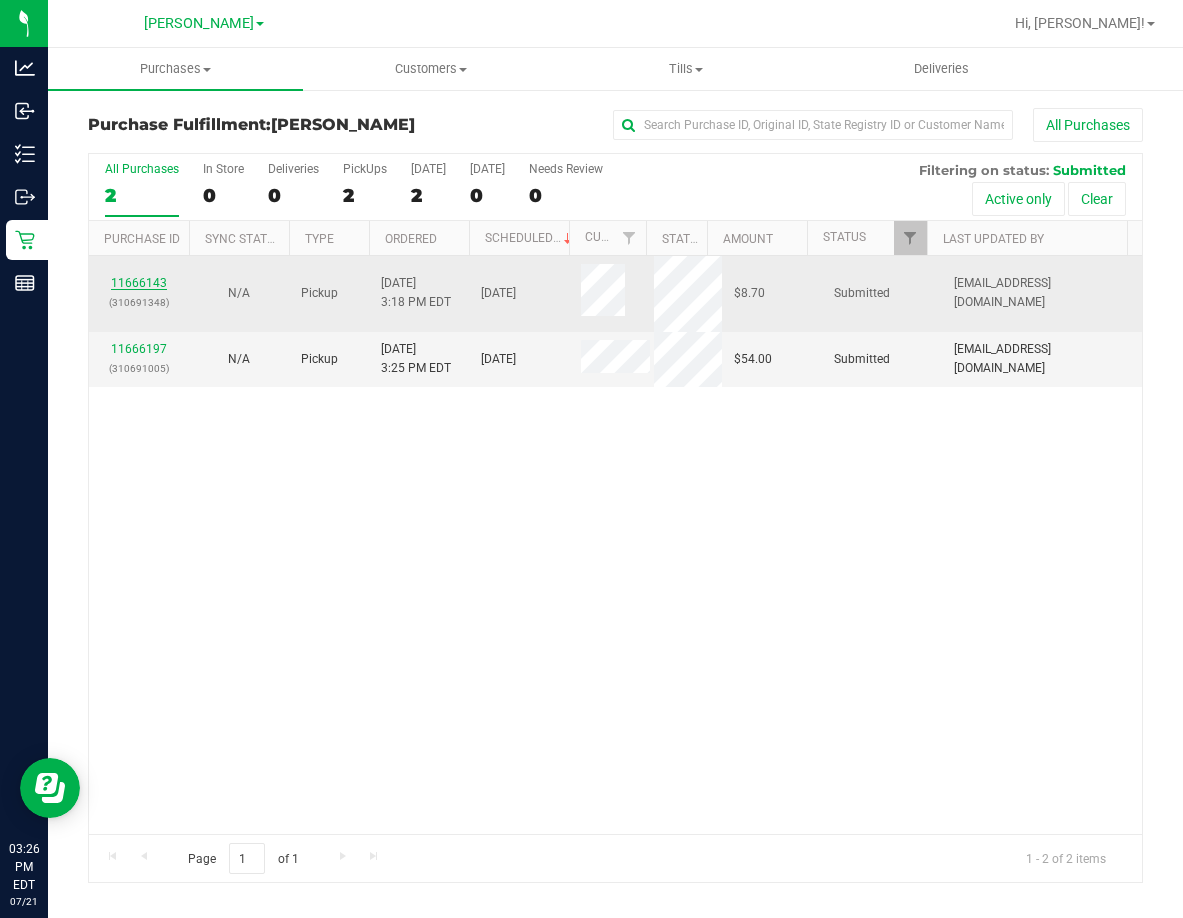 click on "11666143" at bounding box center [139, 283] 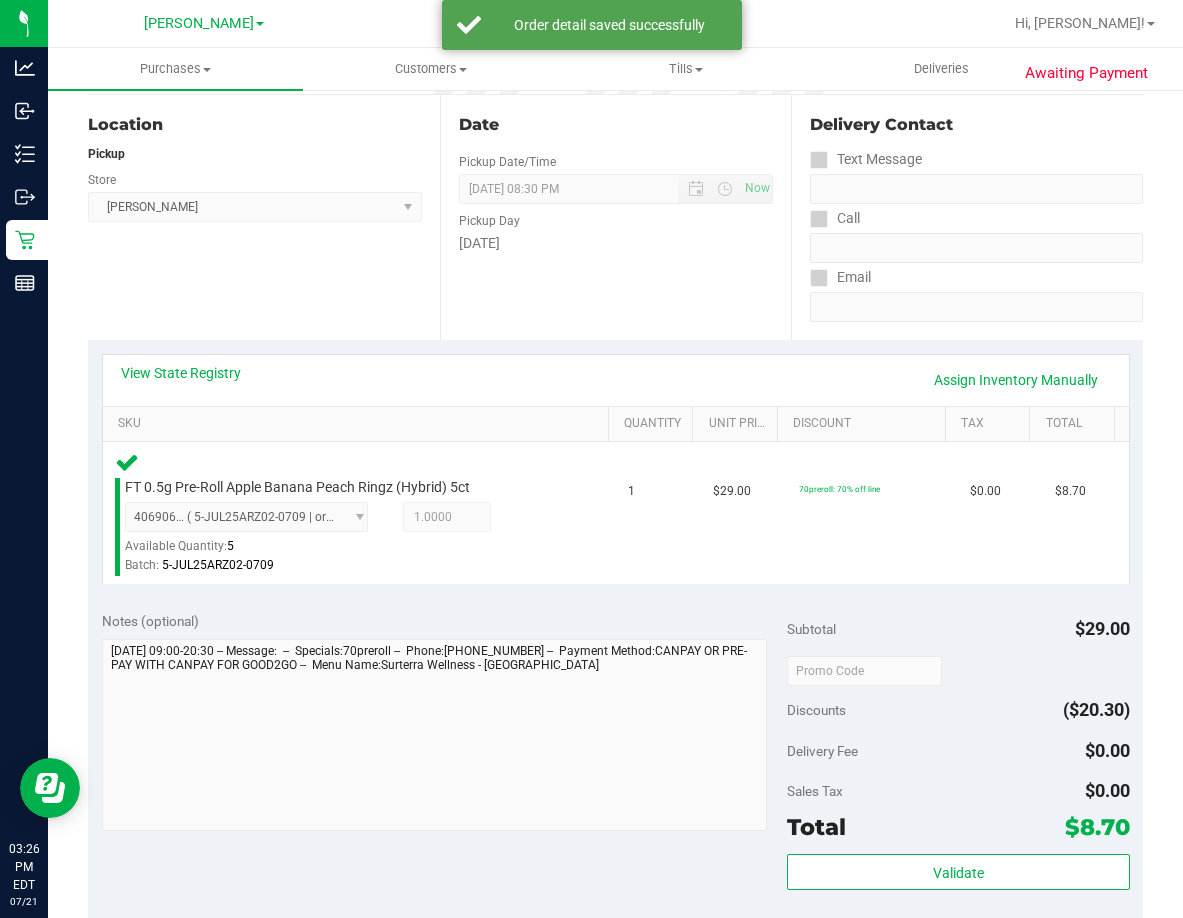 scroll, scrollTop: 503, scrollLeft: 0, axis: vertical 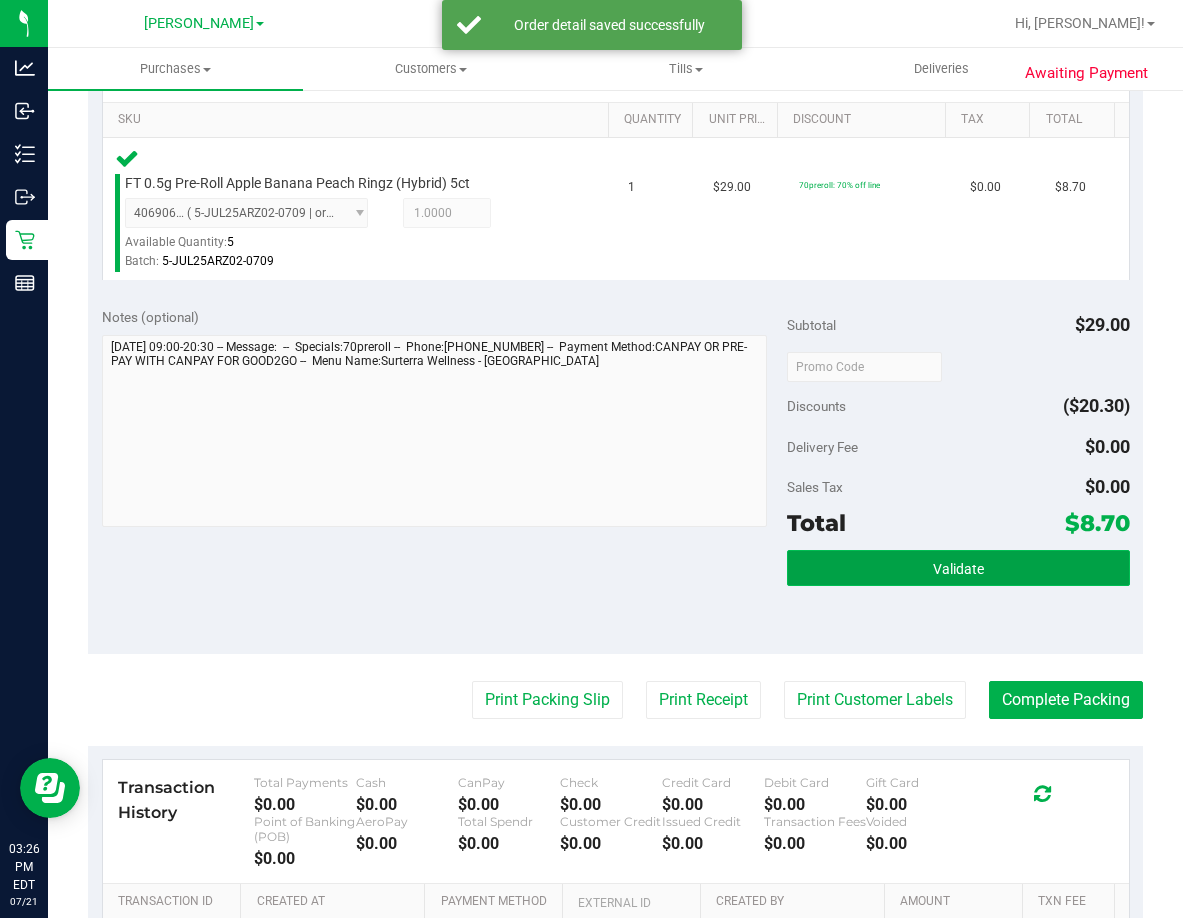 click on "Validate" at bounding box center (958, 568) 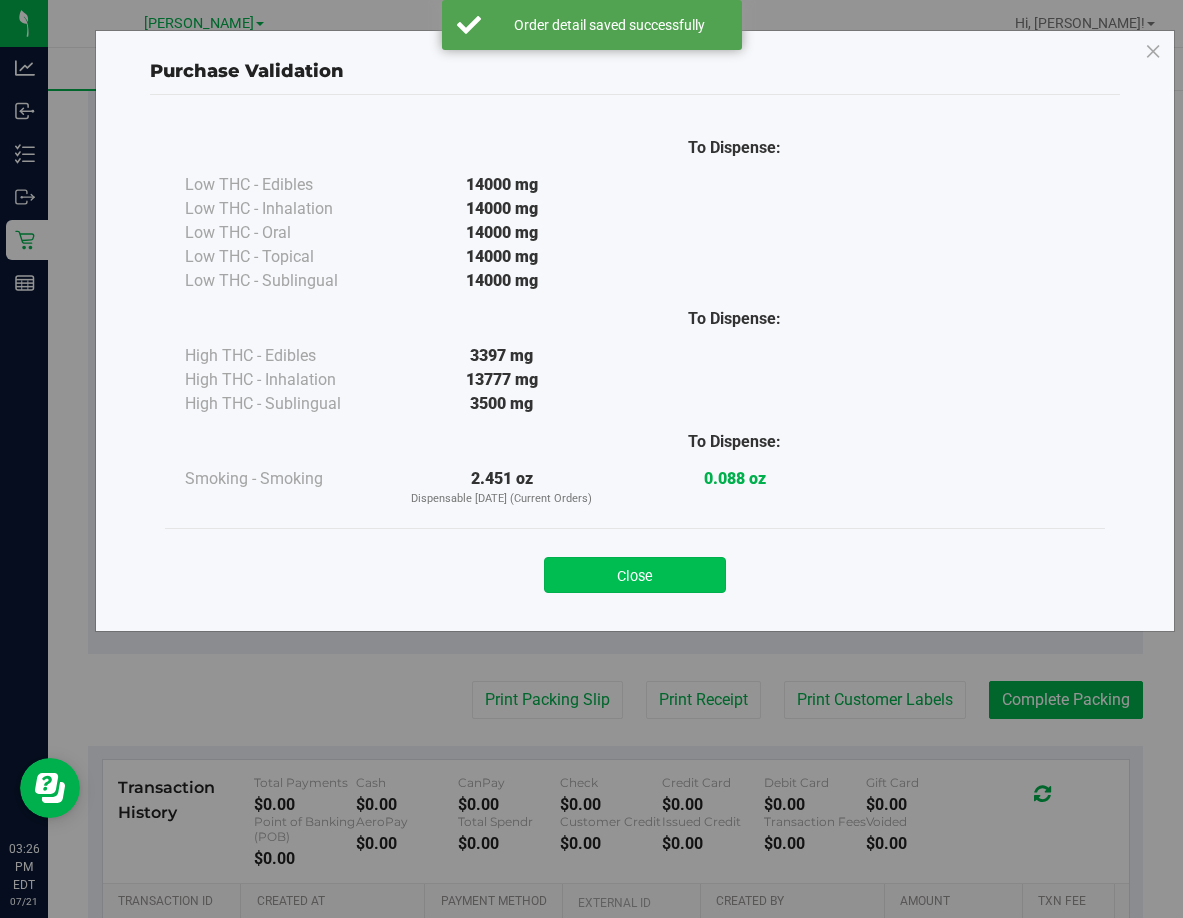 click on "Close" at bounding box center [635, 575] 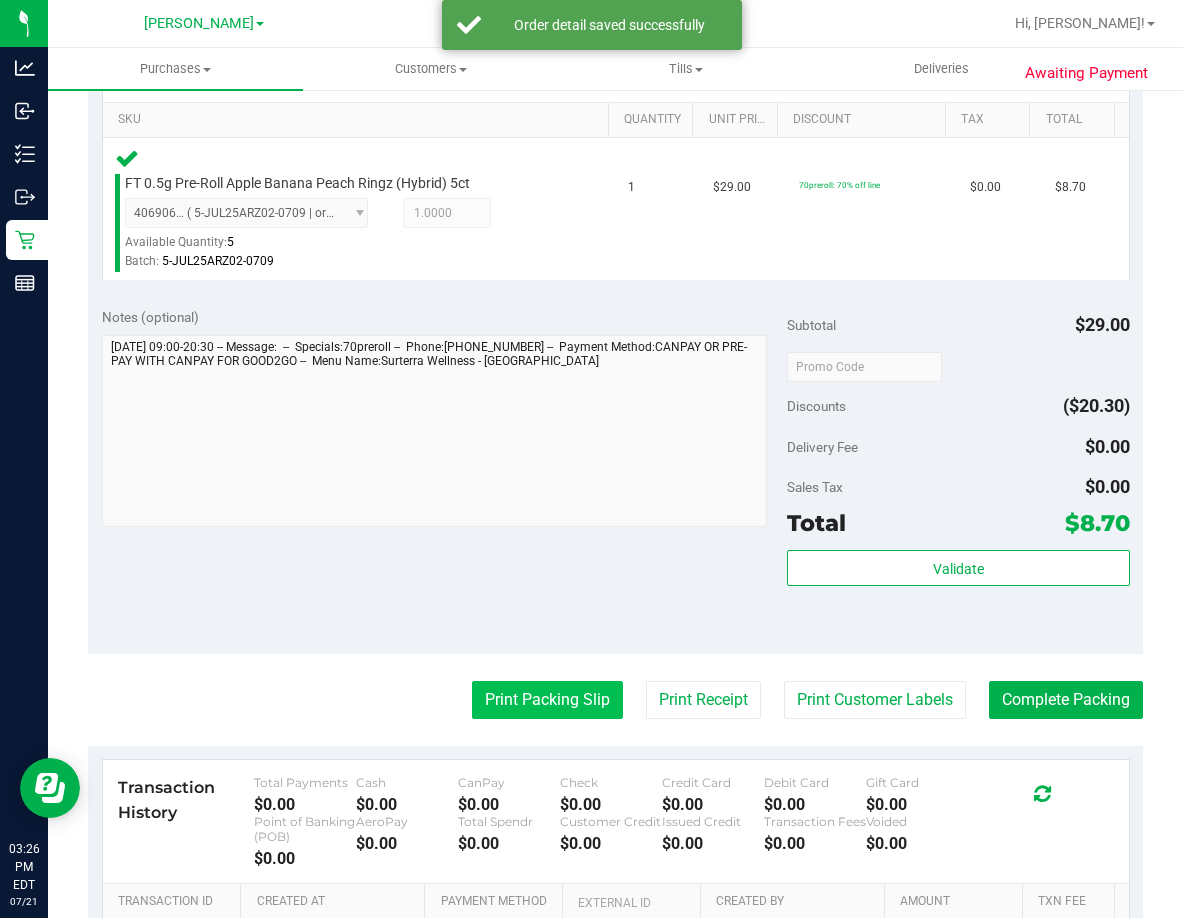 click on "Print Packing Slip" at bounding box center (547, 700) 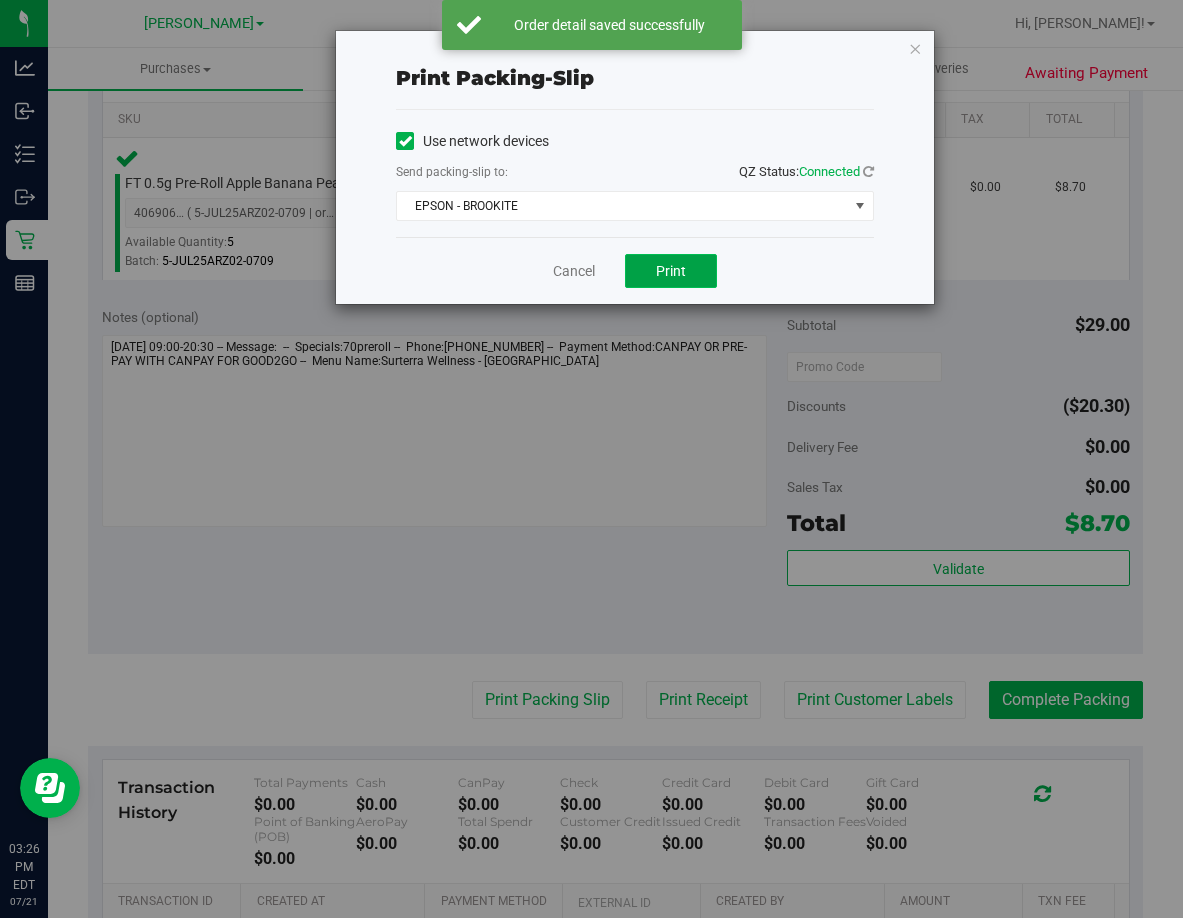 click on "Print" at bounding box center (671, 271) 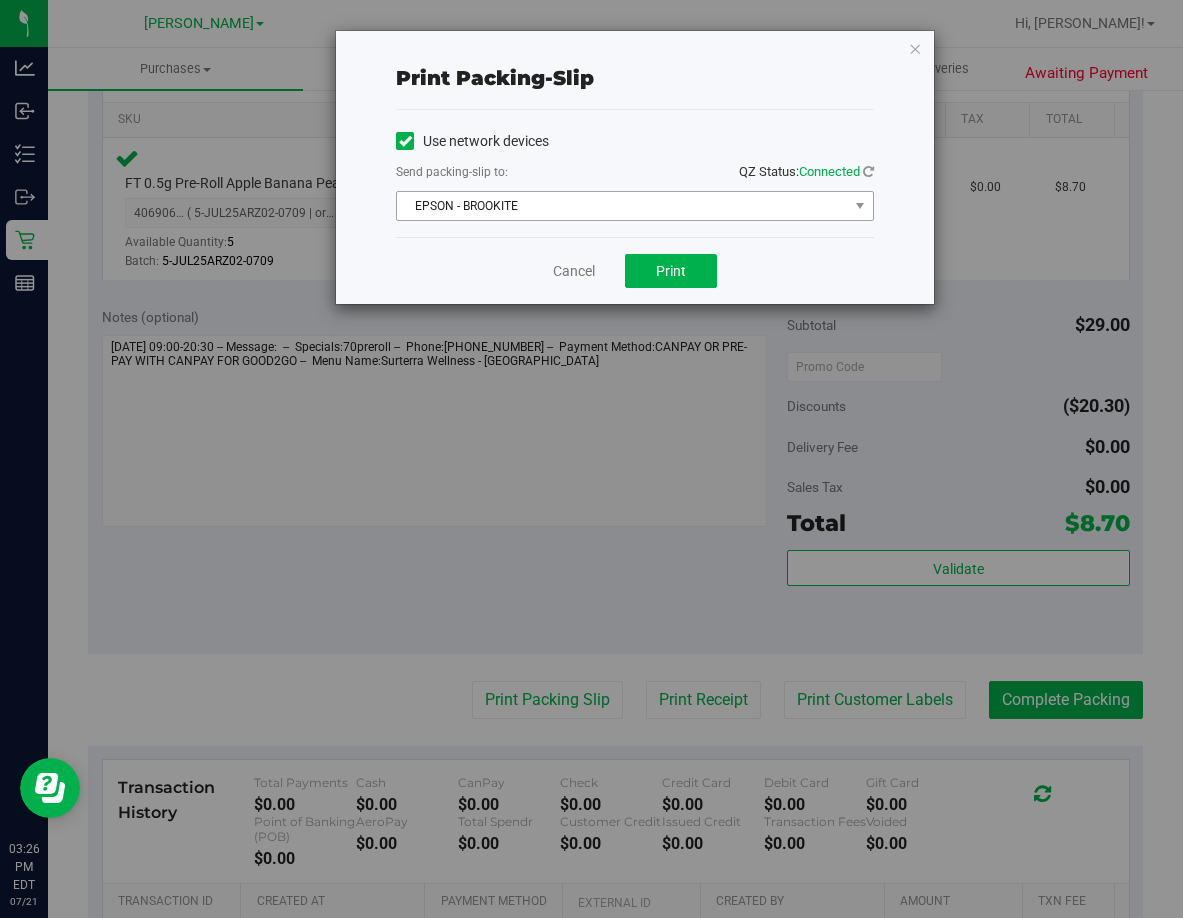 click on "EPSON - BROOKITE" at bounding box center [622, 206] 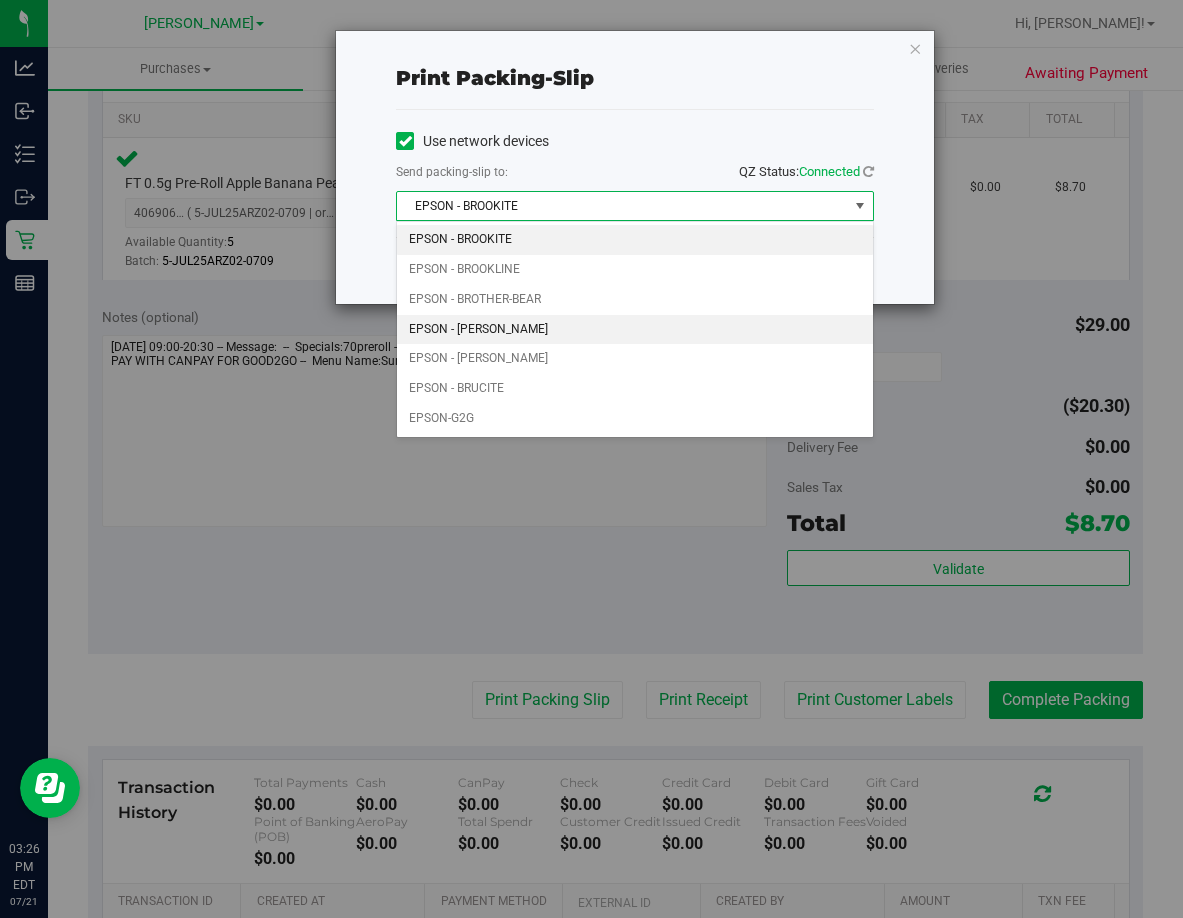 click on "EPSON - BRUCE-BANNER" at bounding box center (635, 330) 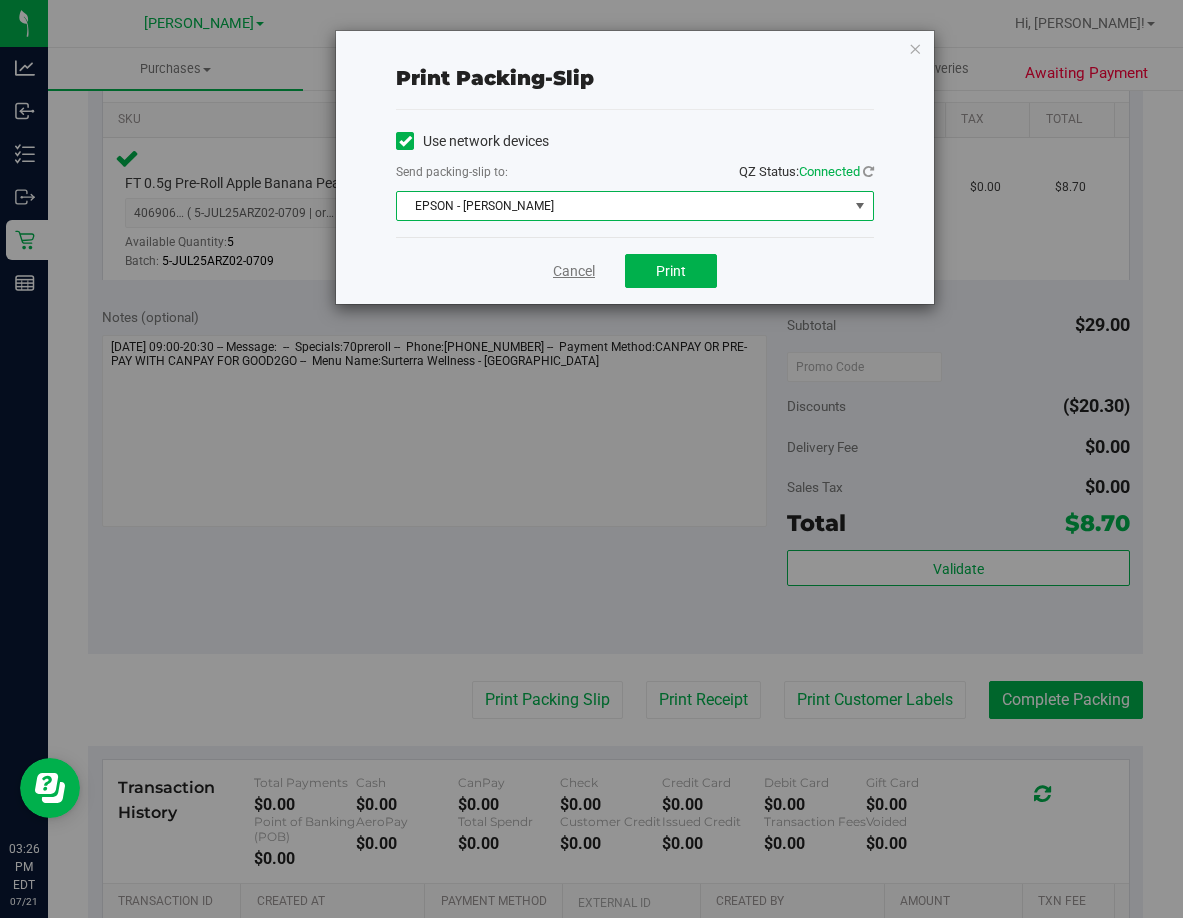 click on "Cancel" at bounding box center (574, 271) 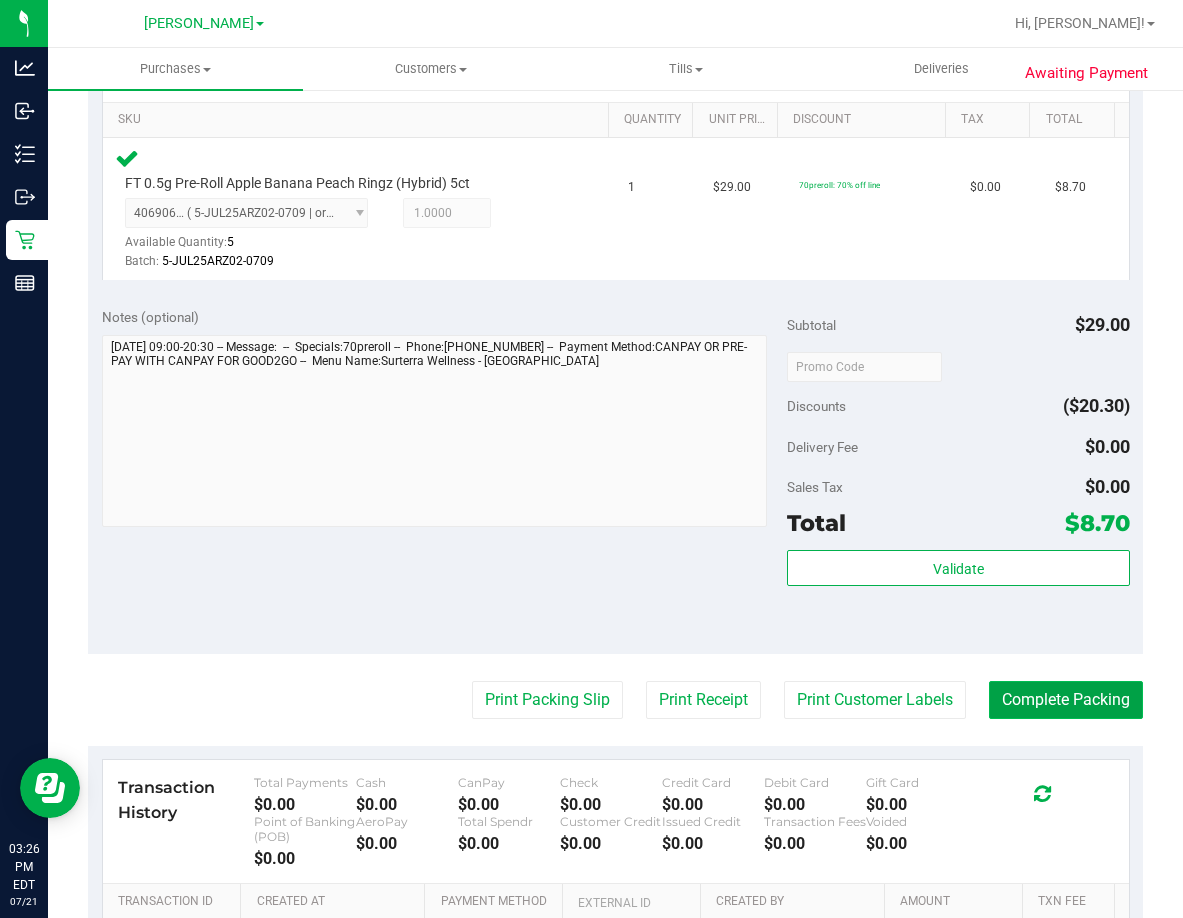 click on "Complete Packing" at bounding box center [1066, 700] 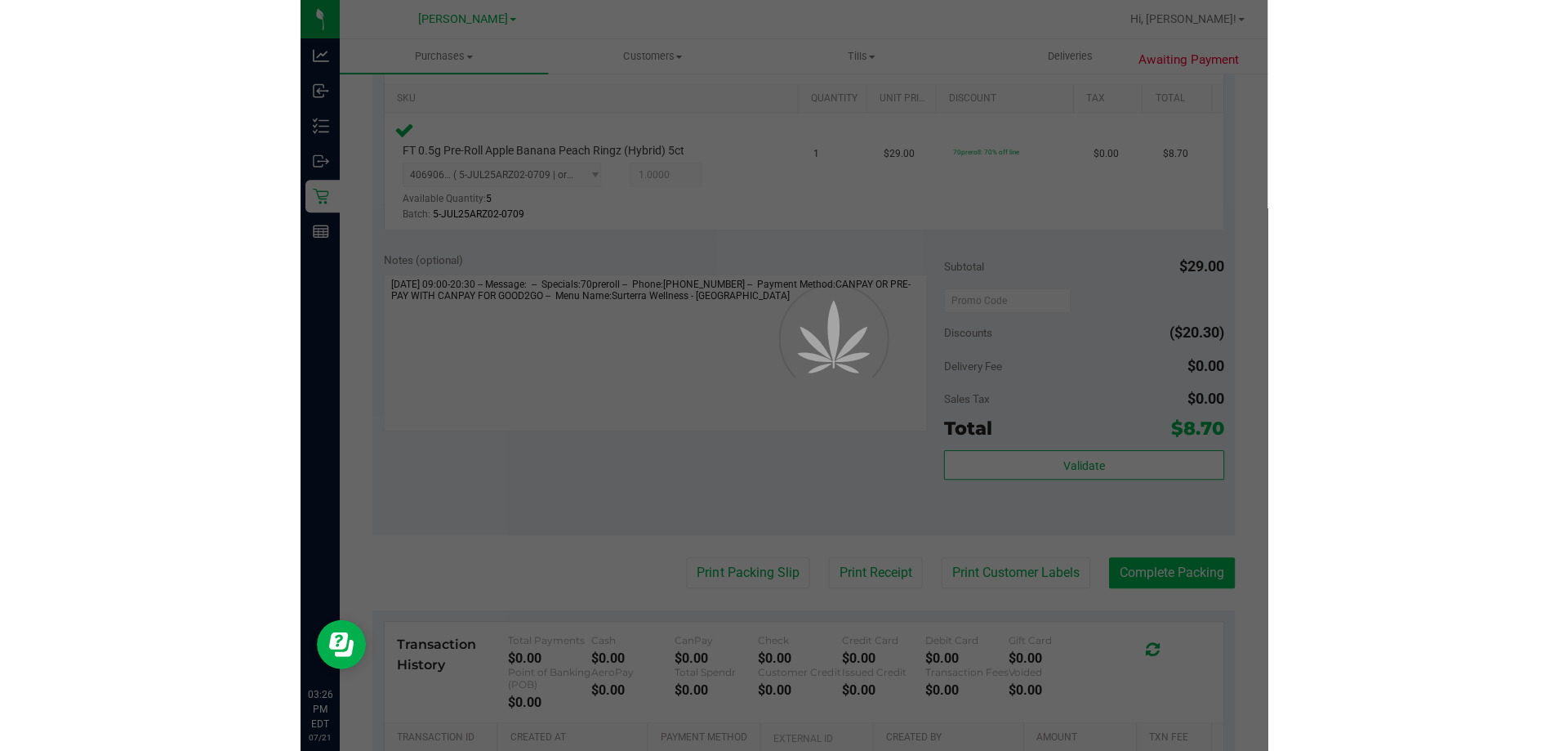 scroll, scrollTop: 0, scrollLeft: 0, axis: both 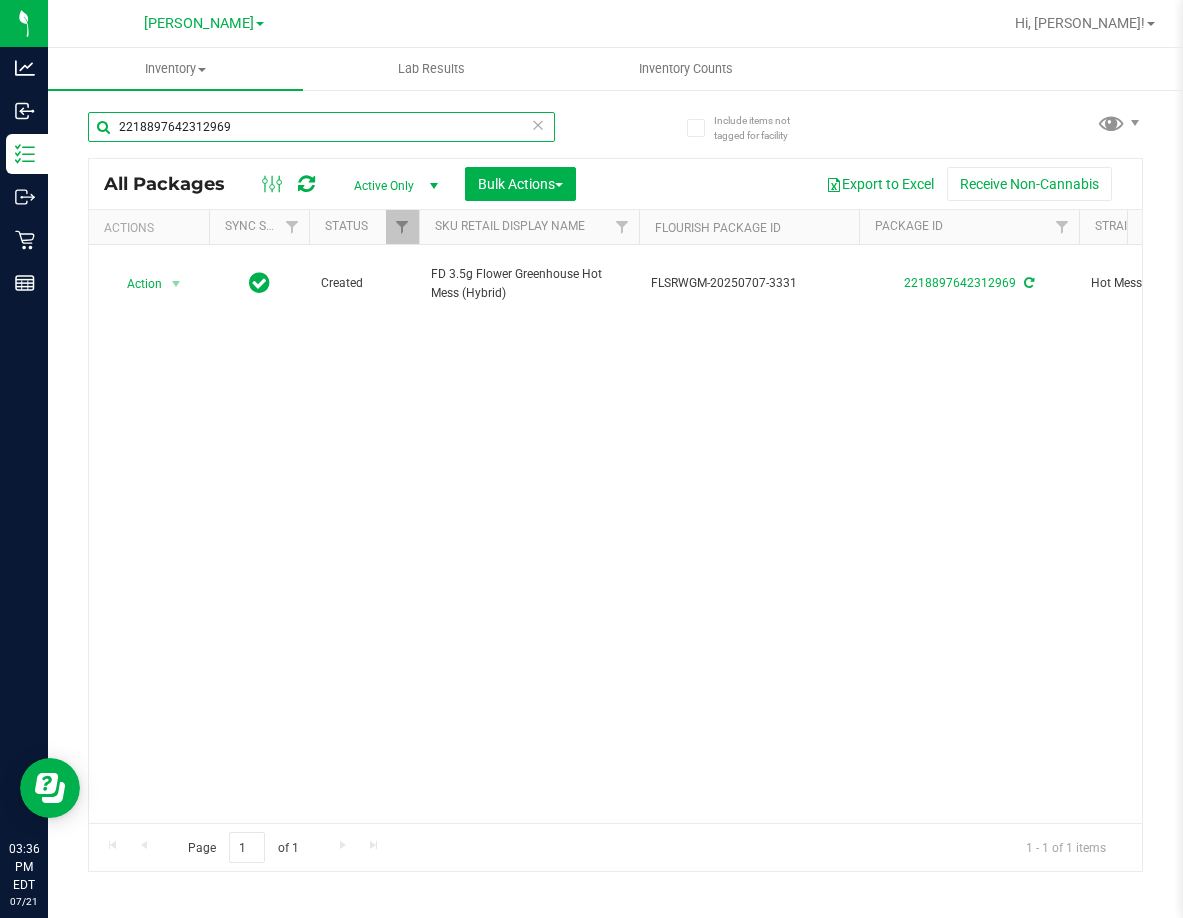 drag, startPoint x: 339, startPoint y: 121, endPoint x: -1, endPoint y: 120, distance: 340.00146 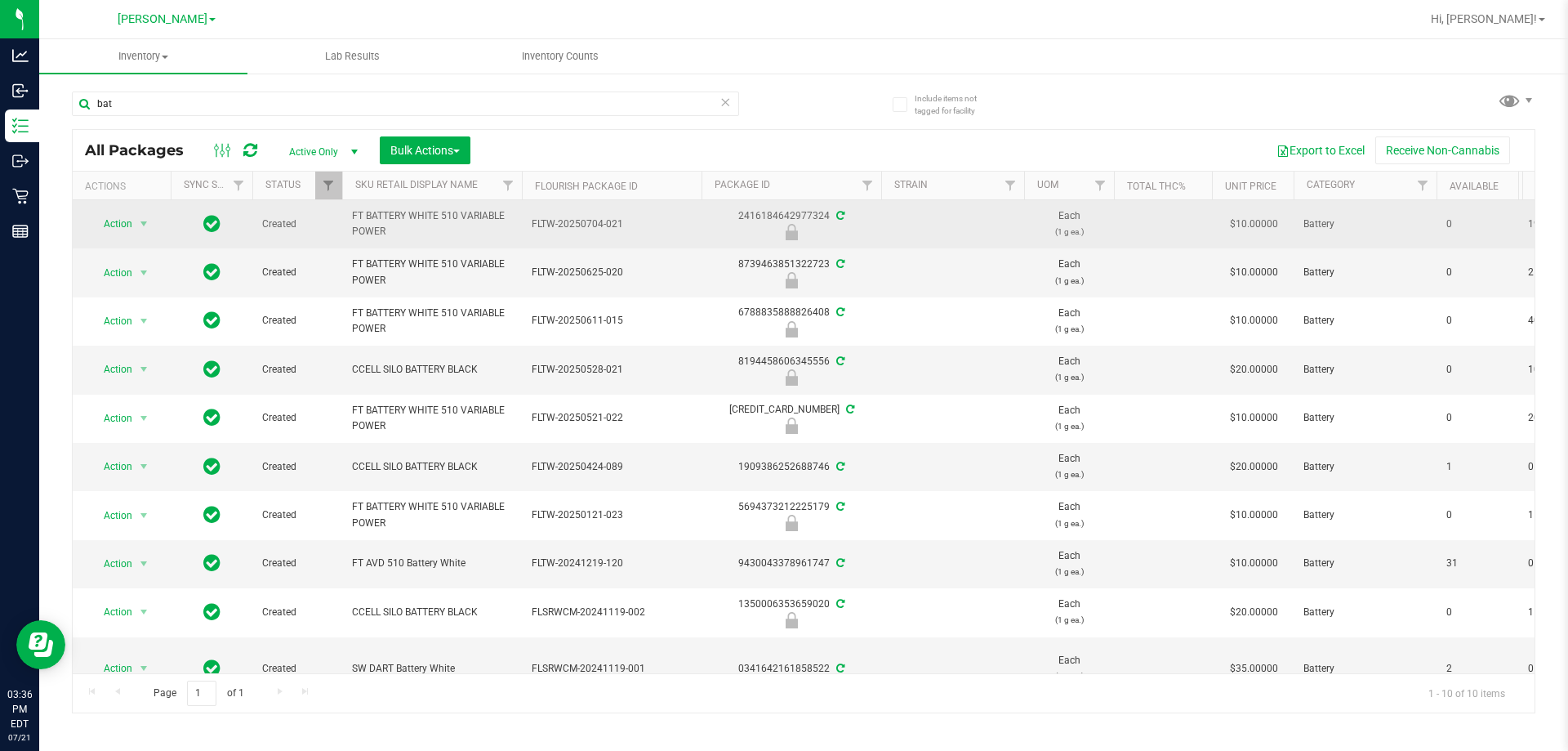 drag, startPoint x: 404, startPoint y: 229, endPoint x: 351, endPoint y: 214, distance: 55.08176 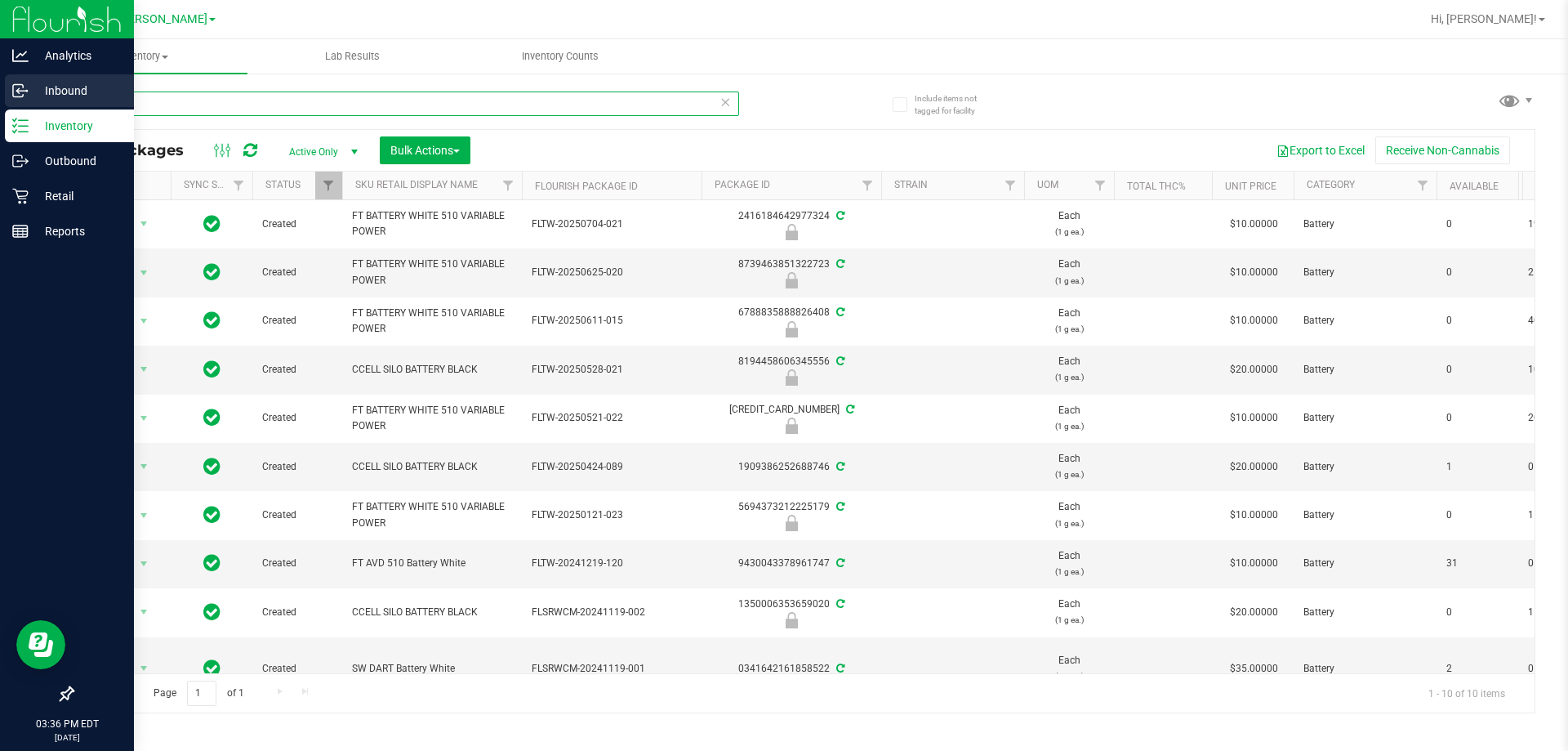 drag, startPoint x: 251, startPoint y: 104, endPoint x: 0, endPoint y: 96, distance: 251.1275 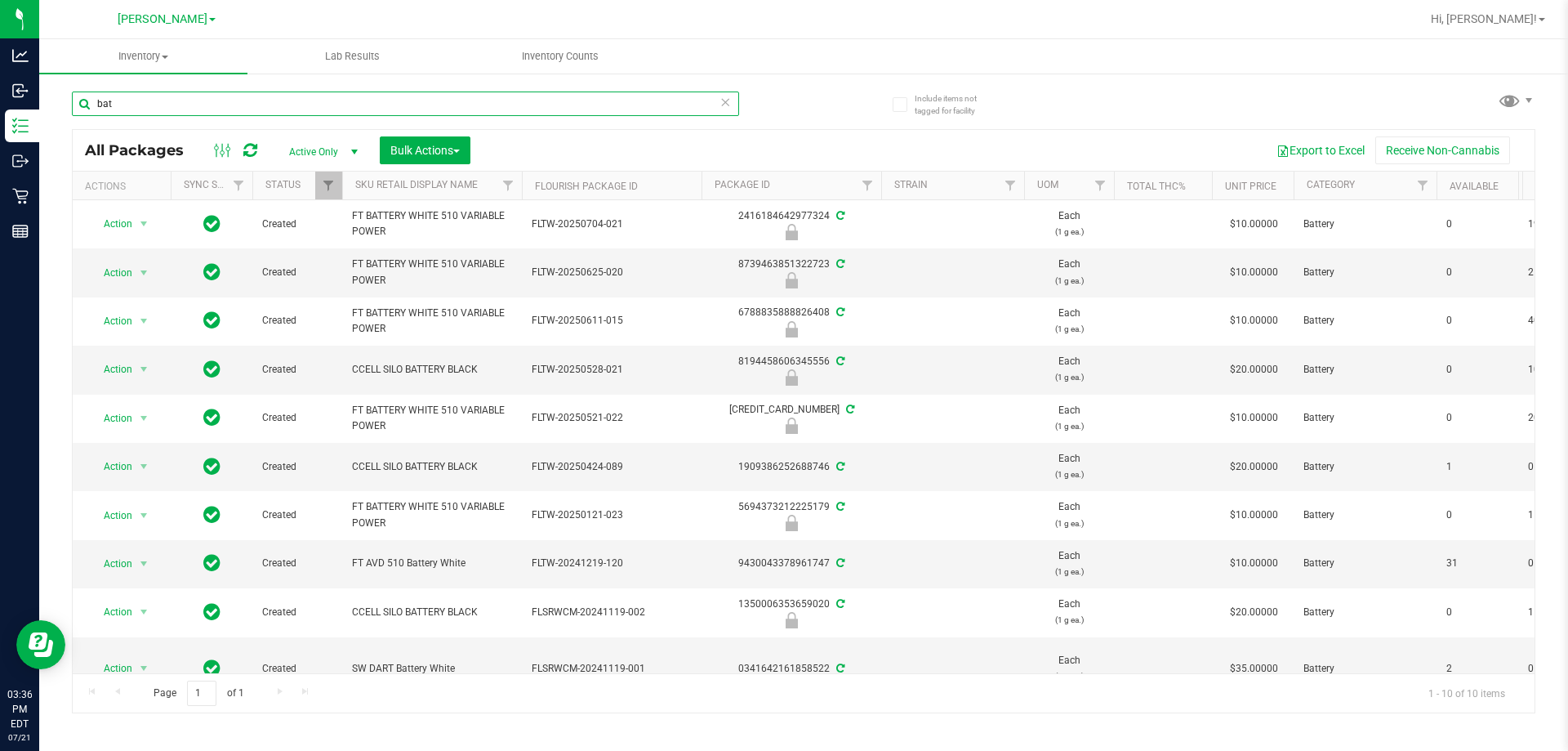 paste on "FT BATTERY WHITE 510 VARIABLE POWER" 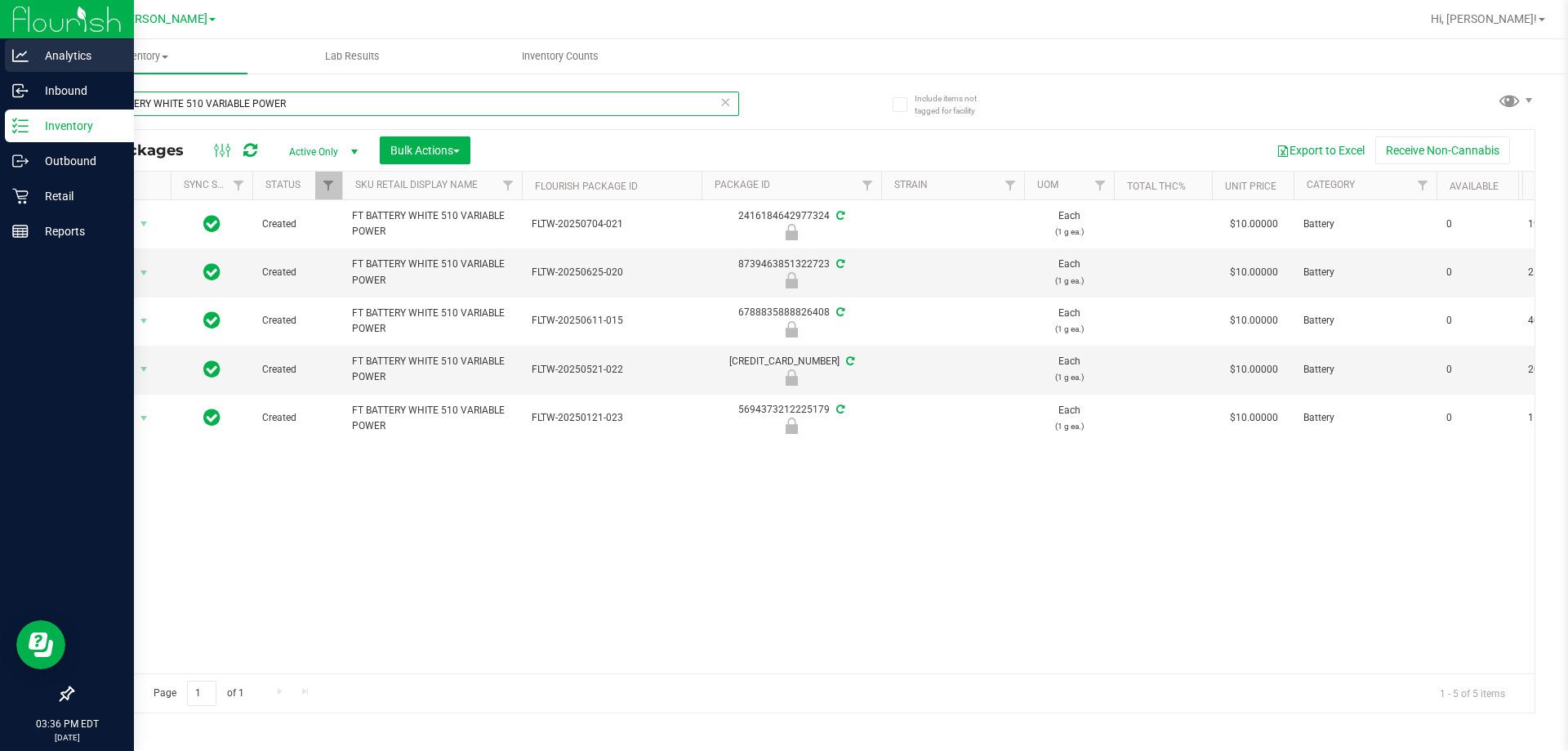 drag, startPoint x: 479, startPoint y: 107, endPoint x: 0, endPoint y: 65, distance: 480.83781 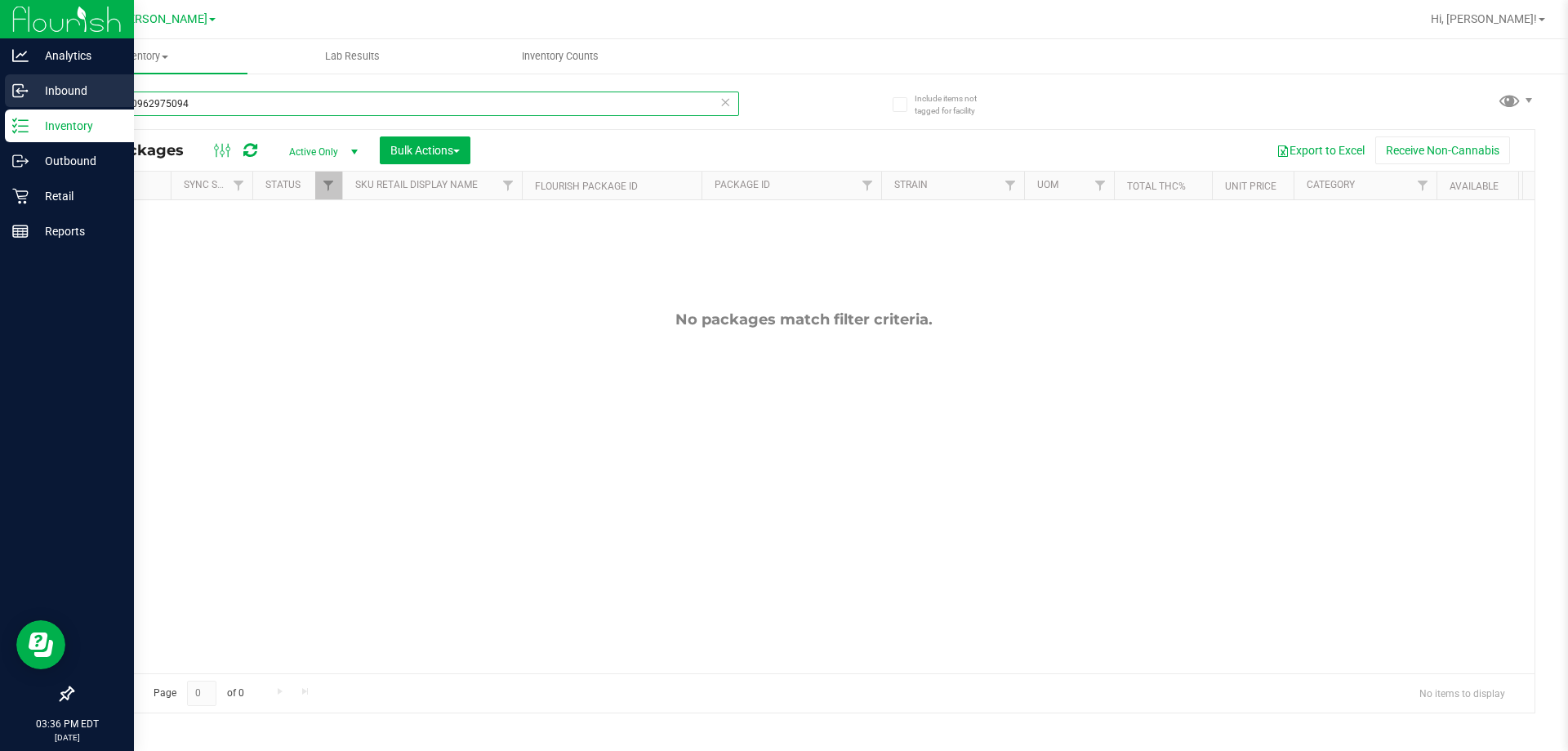 drag, startPoint x: 252, startPoint y: 101, endPoint x: 0, endPoint y: 95, distance: 252.07142 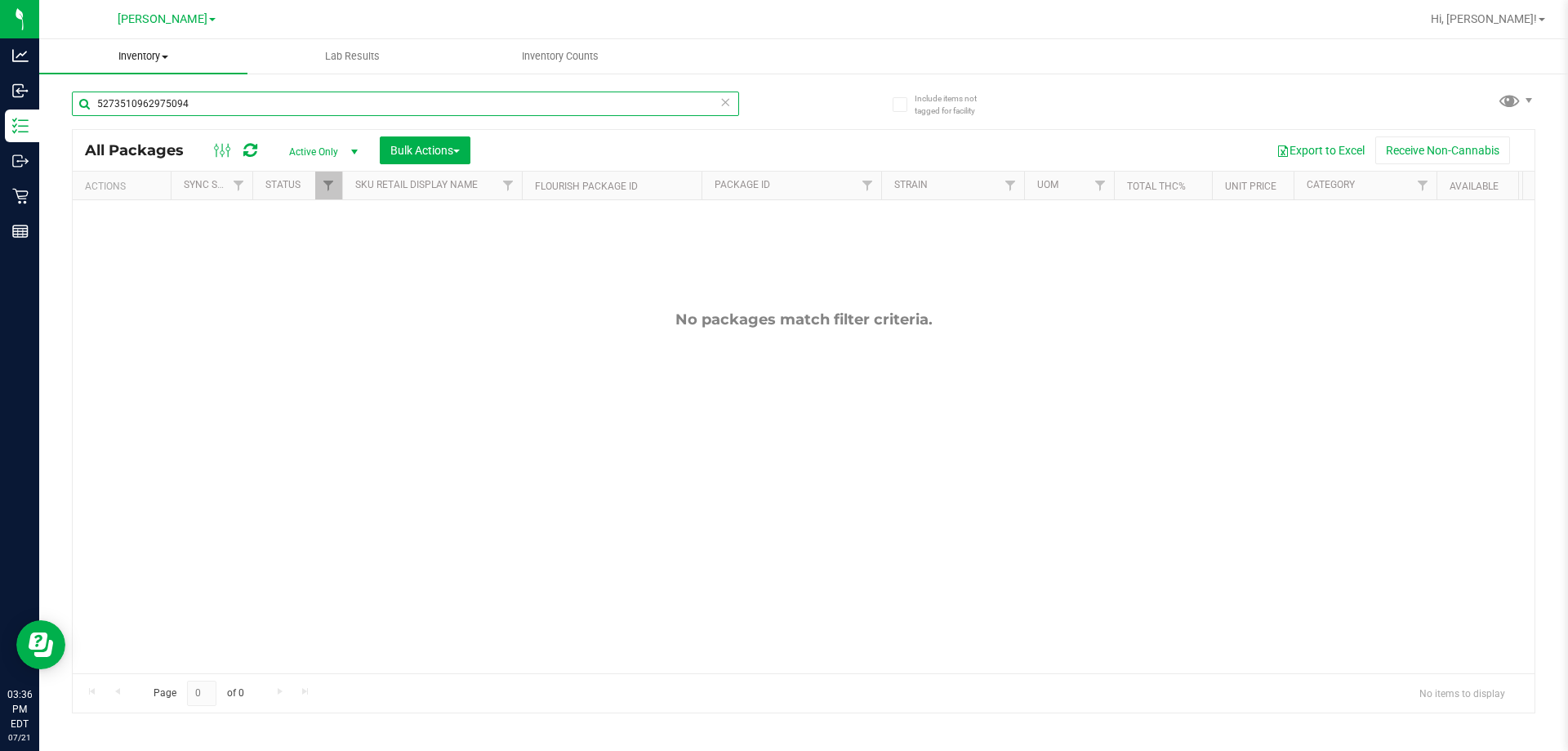 type on "5273510962975094" 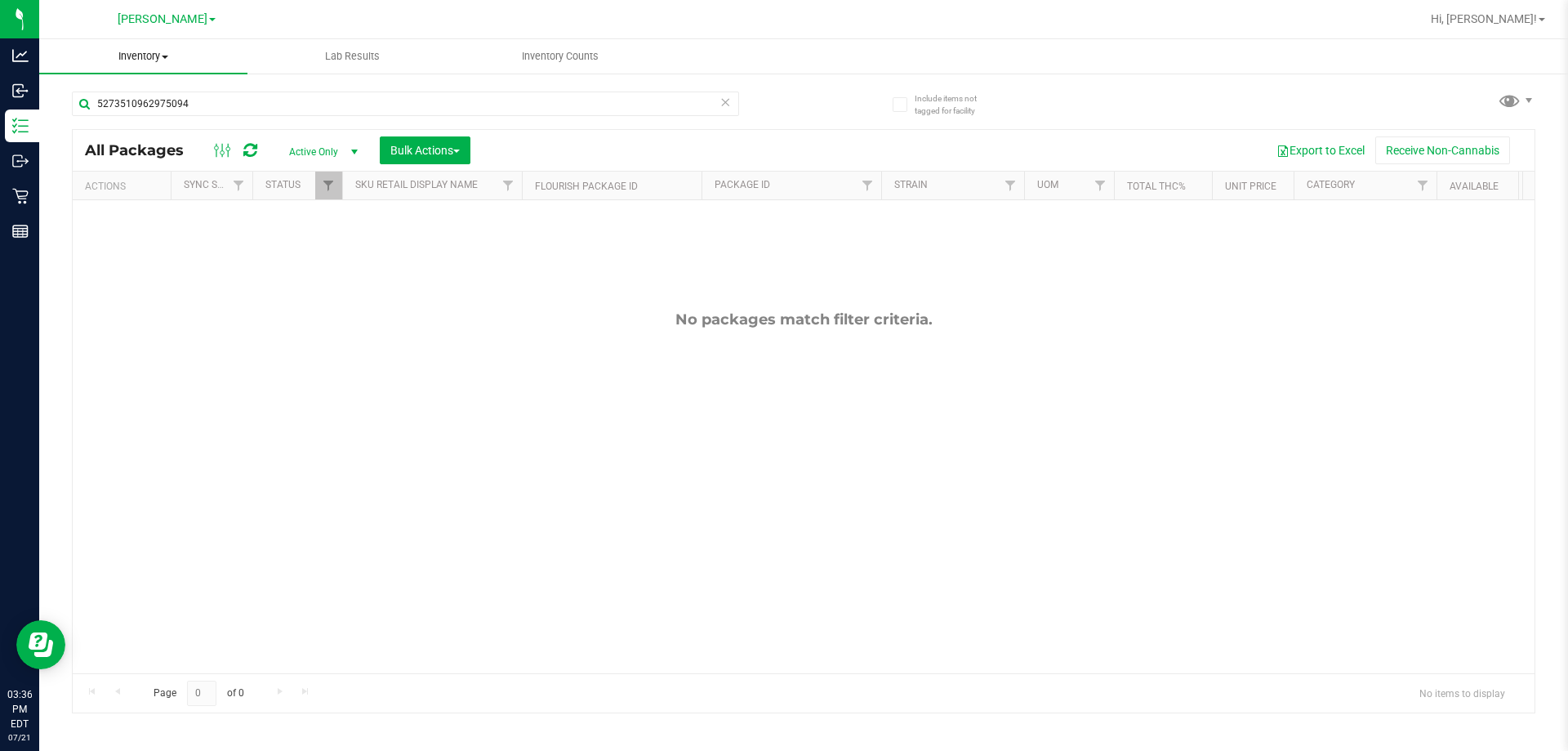 click at bounding box center (165, 57) 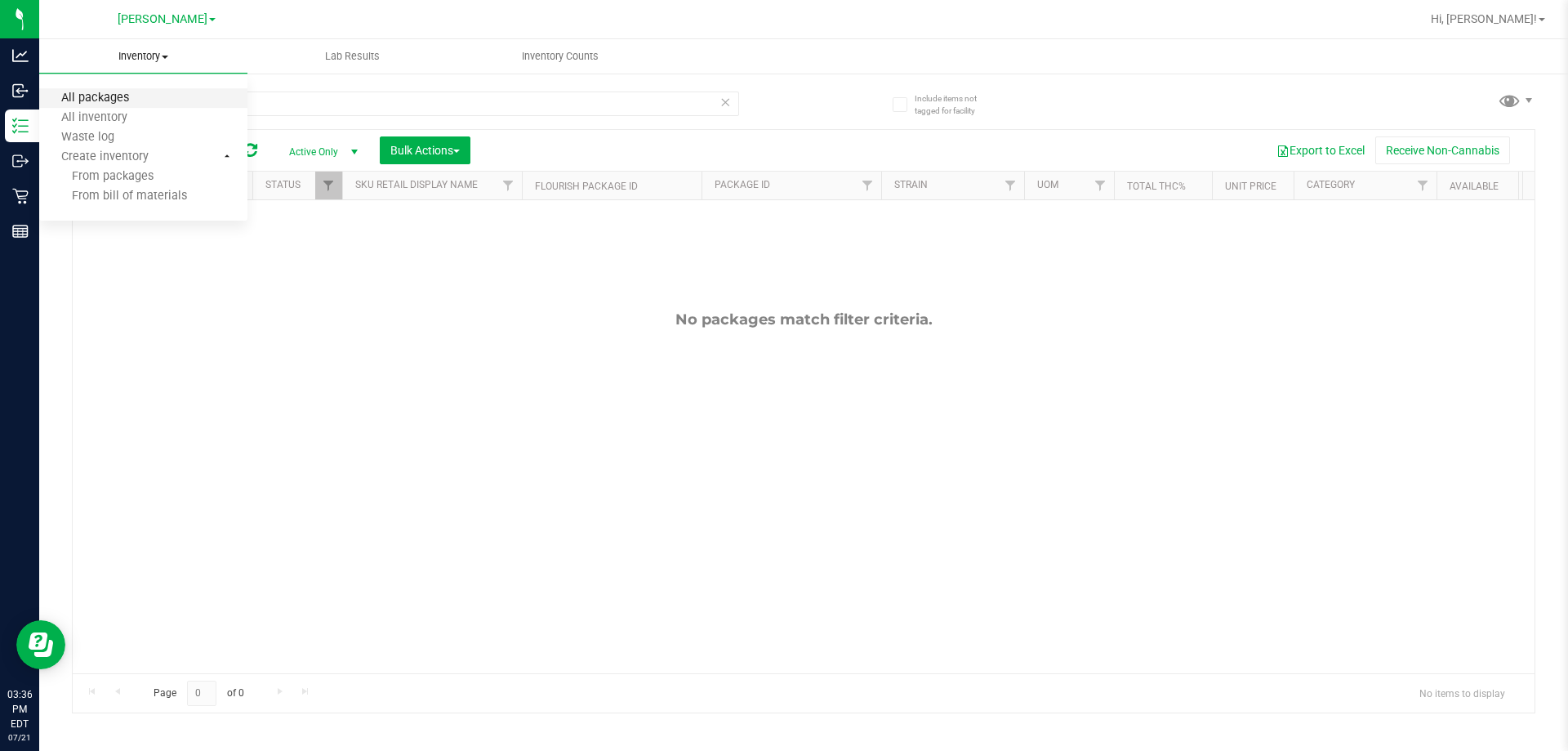 click on "All packages" at bounding box center (95, 98) 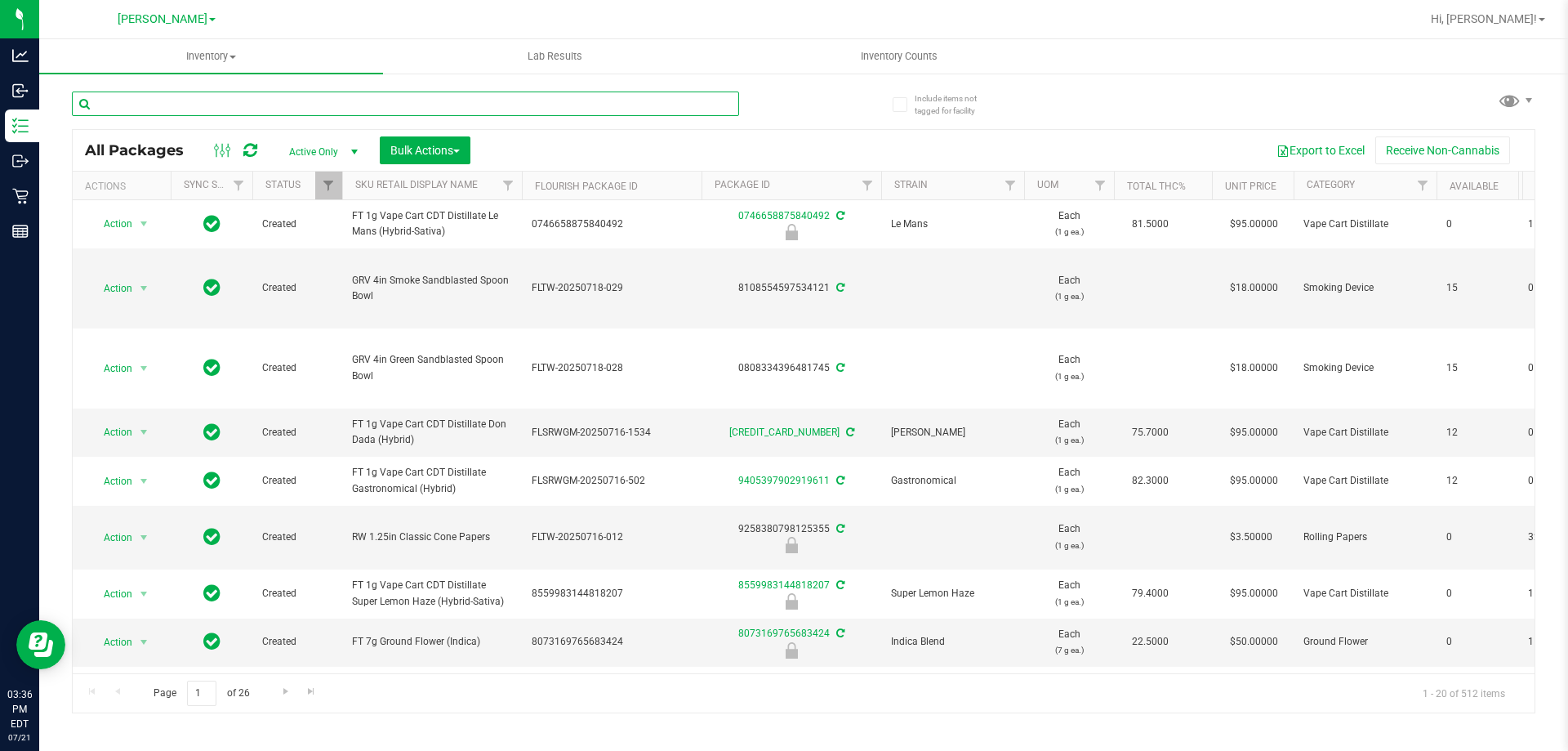 click at bounding box center (405, 104) 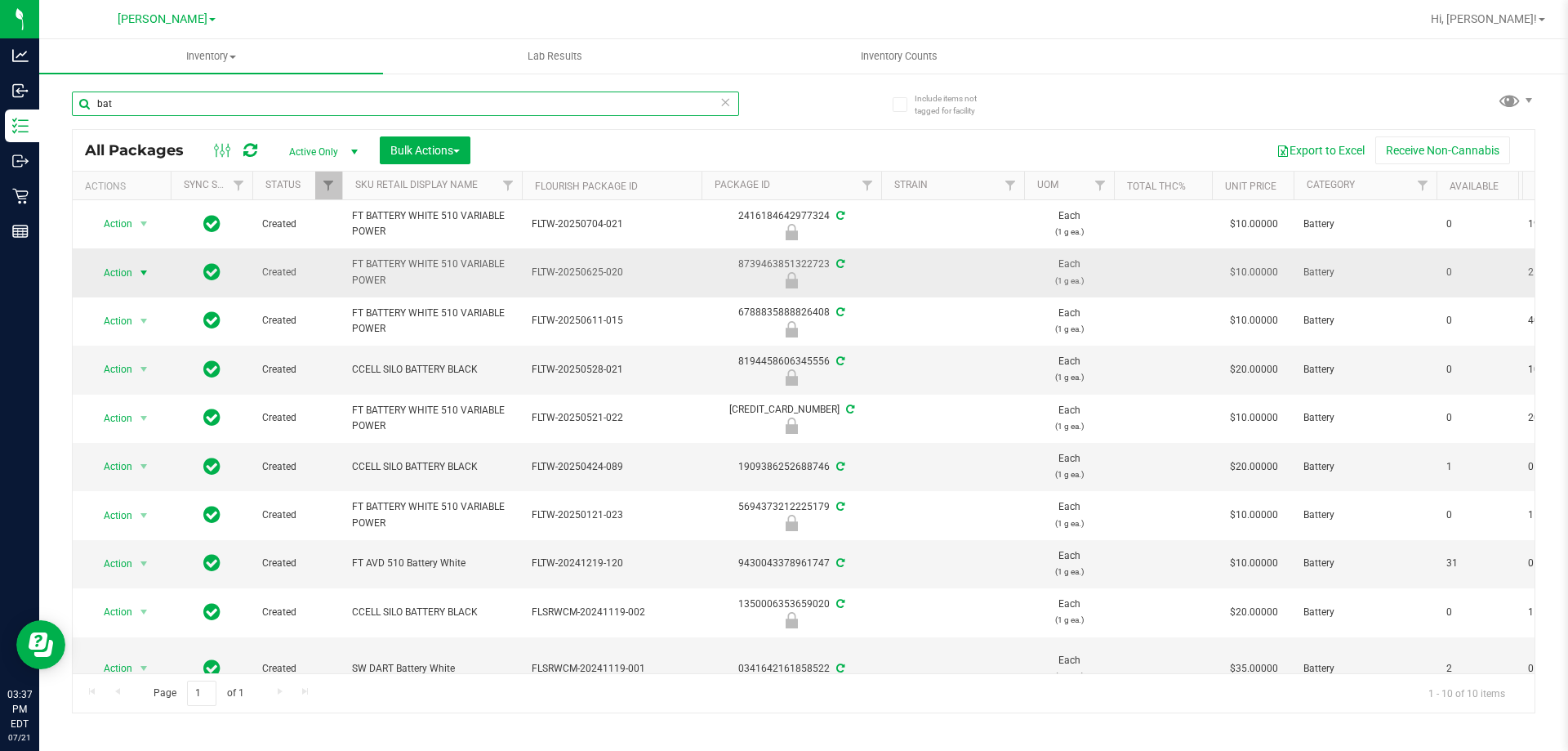 type on "bat" 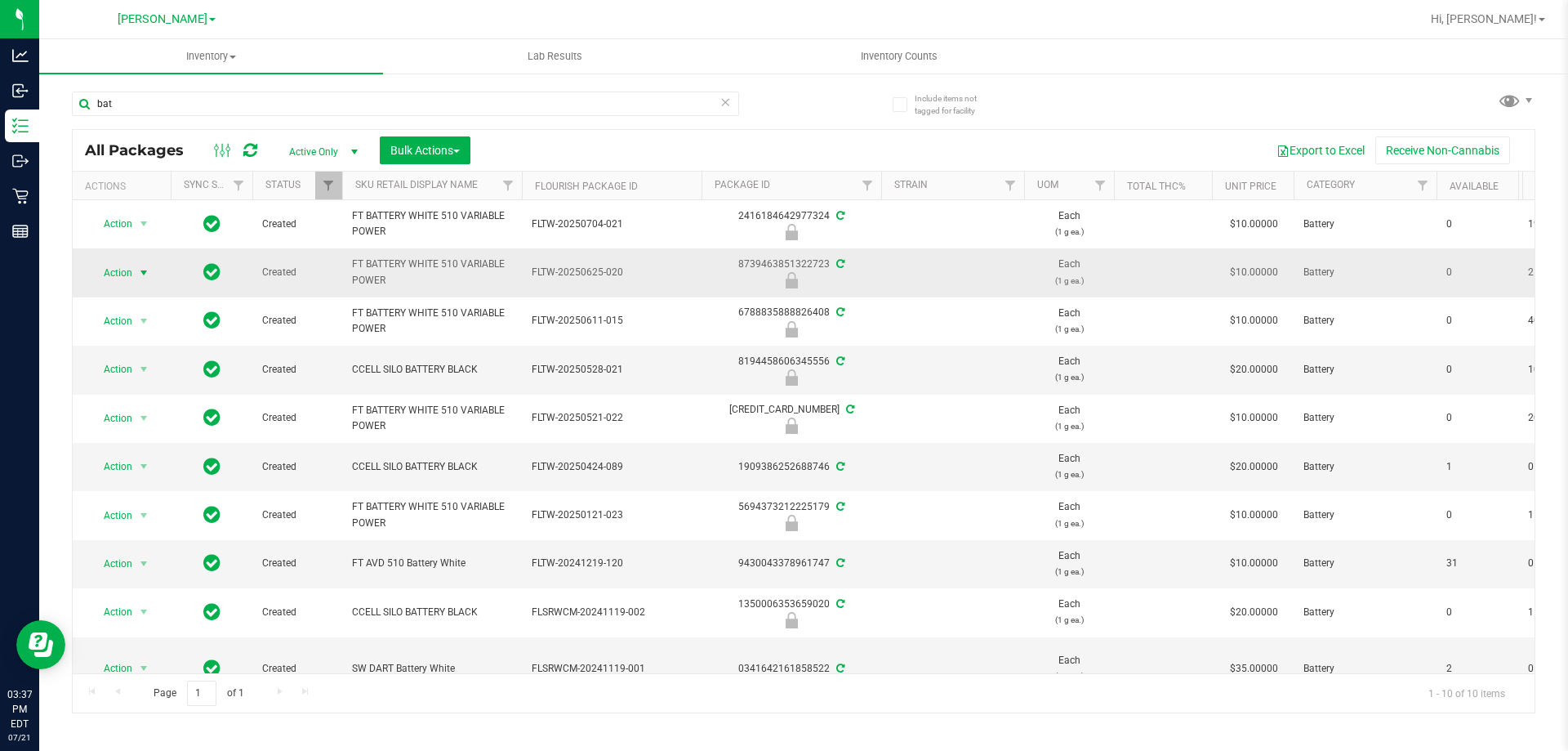 click on "Action" at bounding box center (111, 273) 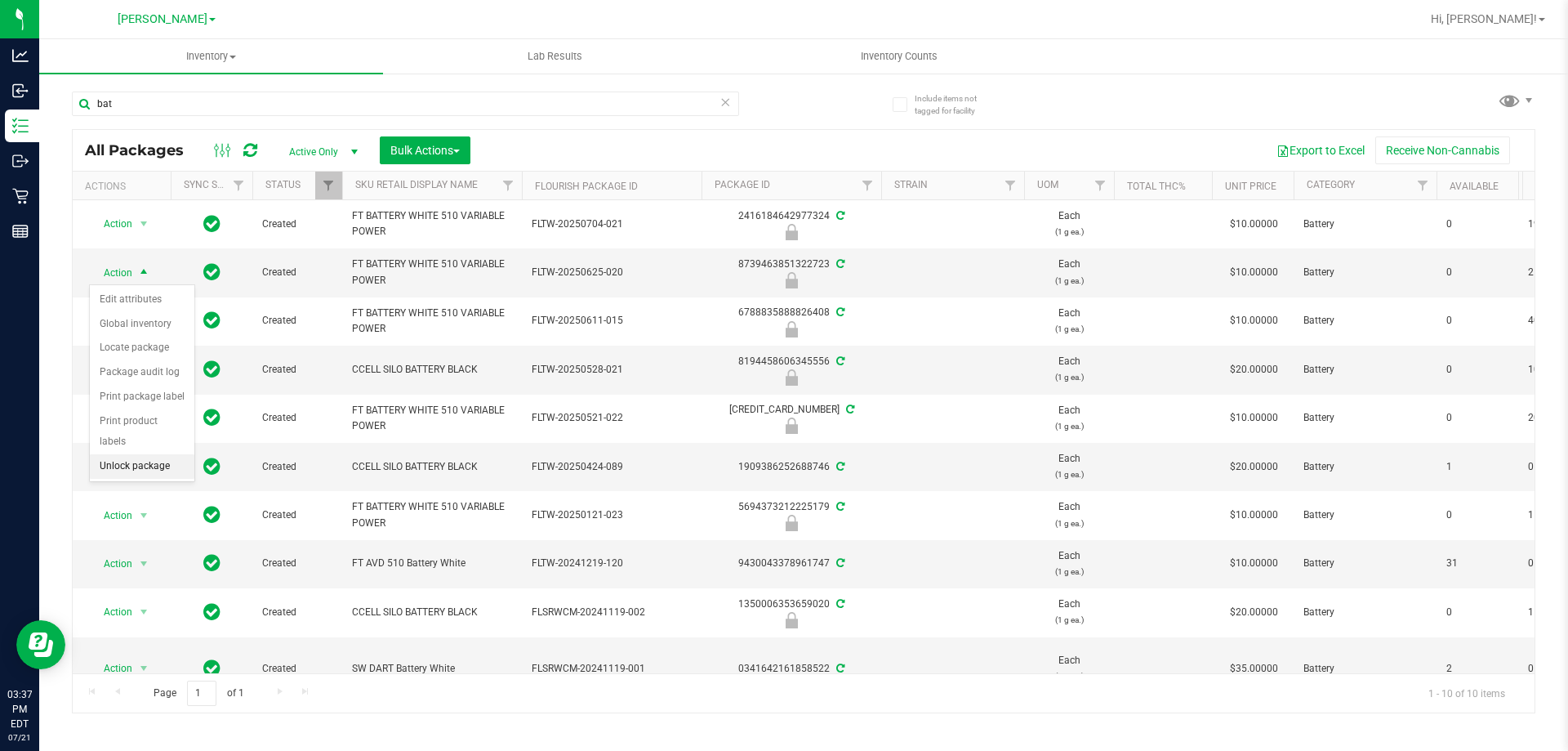 click on "Unlock package" at bounding box center (142, 467) 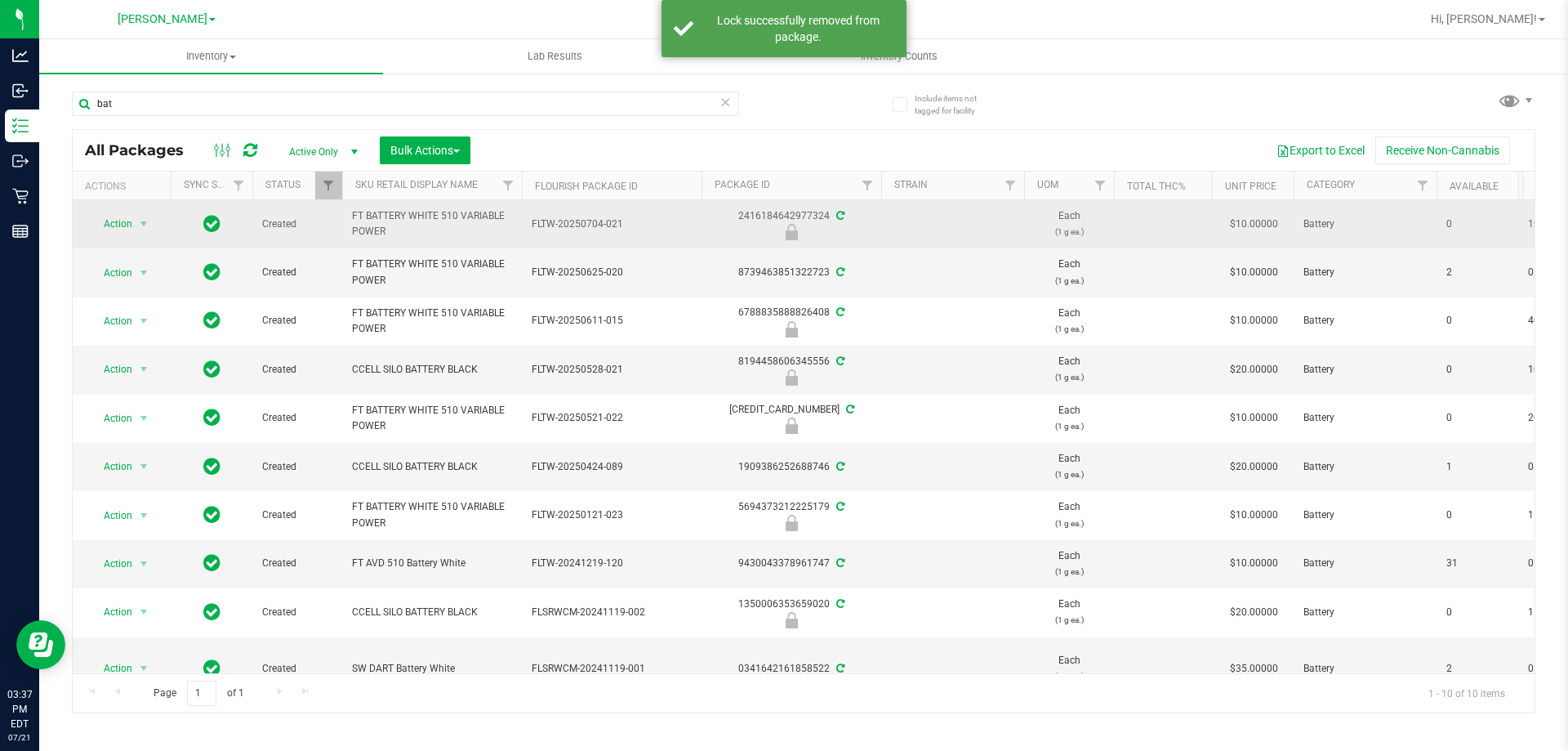 drag, startPoint x: 410, startPoint y: 238, endPoint x: 323, endPoint y: 219, distance: 89.05055 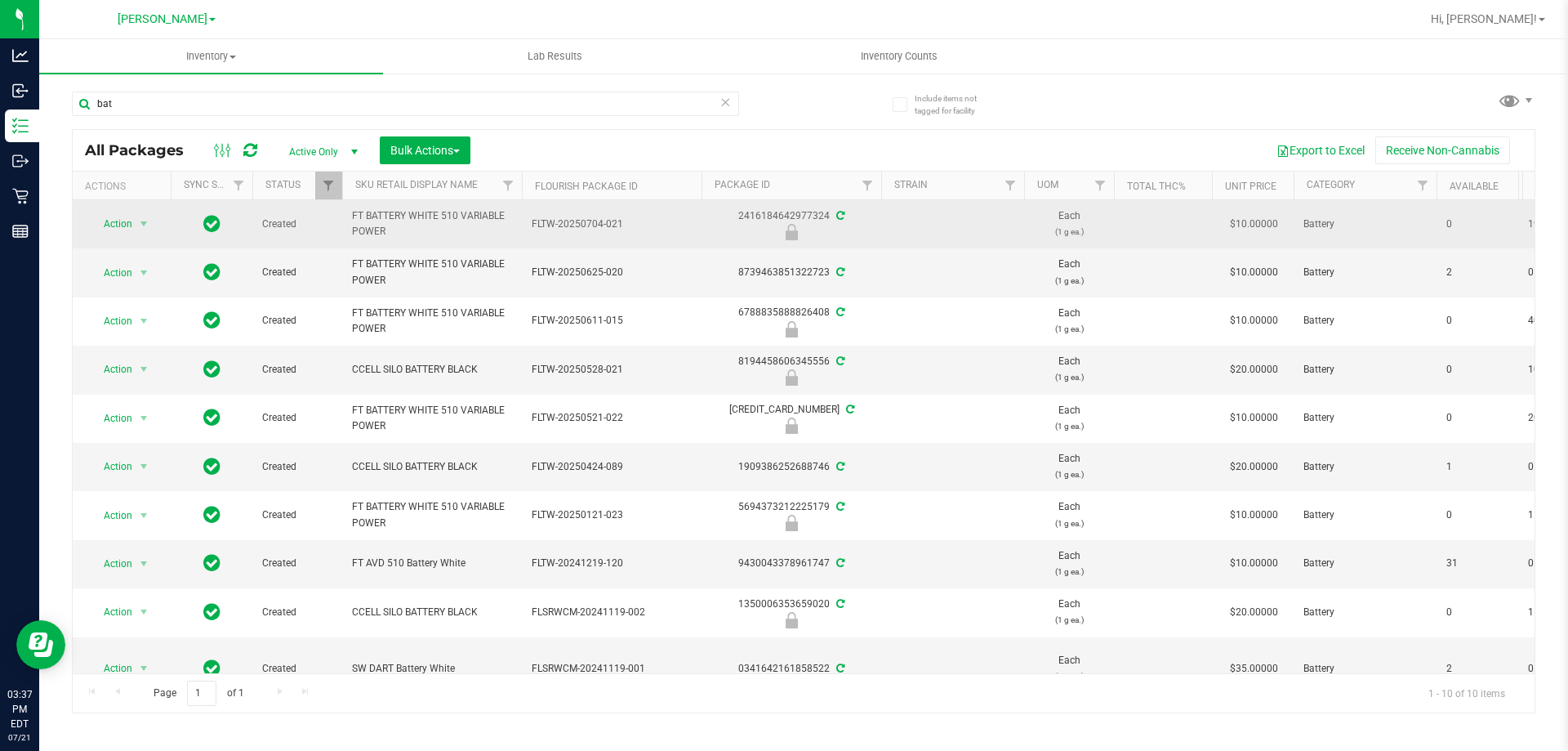 copy on "FT BATTERY WHITE 510 VARIABLE POWER" 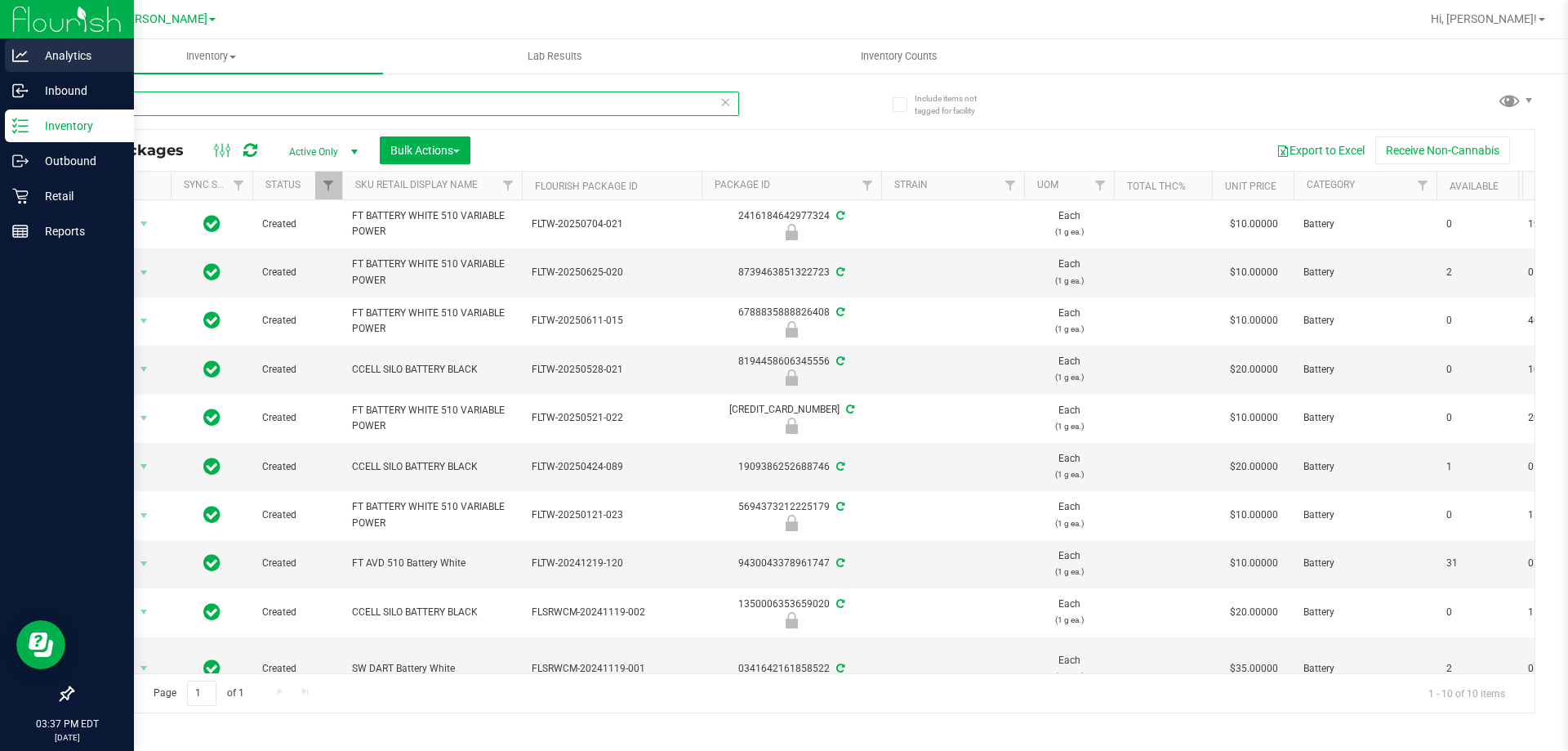 drag, startPoint x: 310, startPoint y: 93, endPoint x: 0, endPoint y: 50, distance: 312.96805 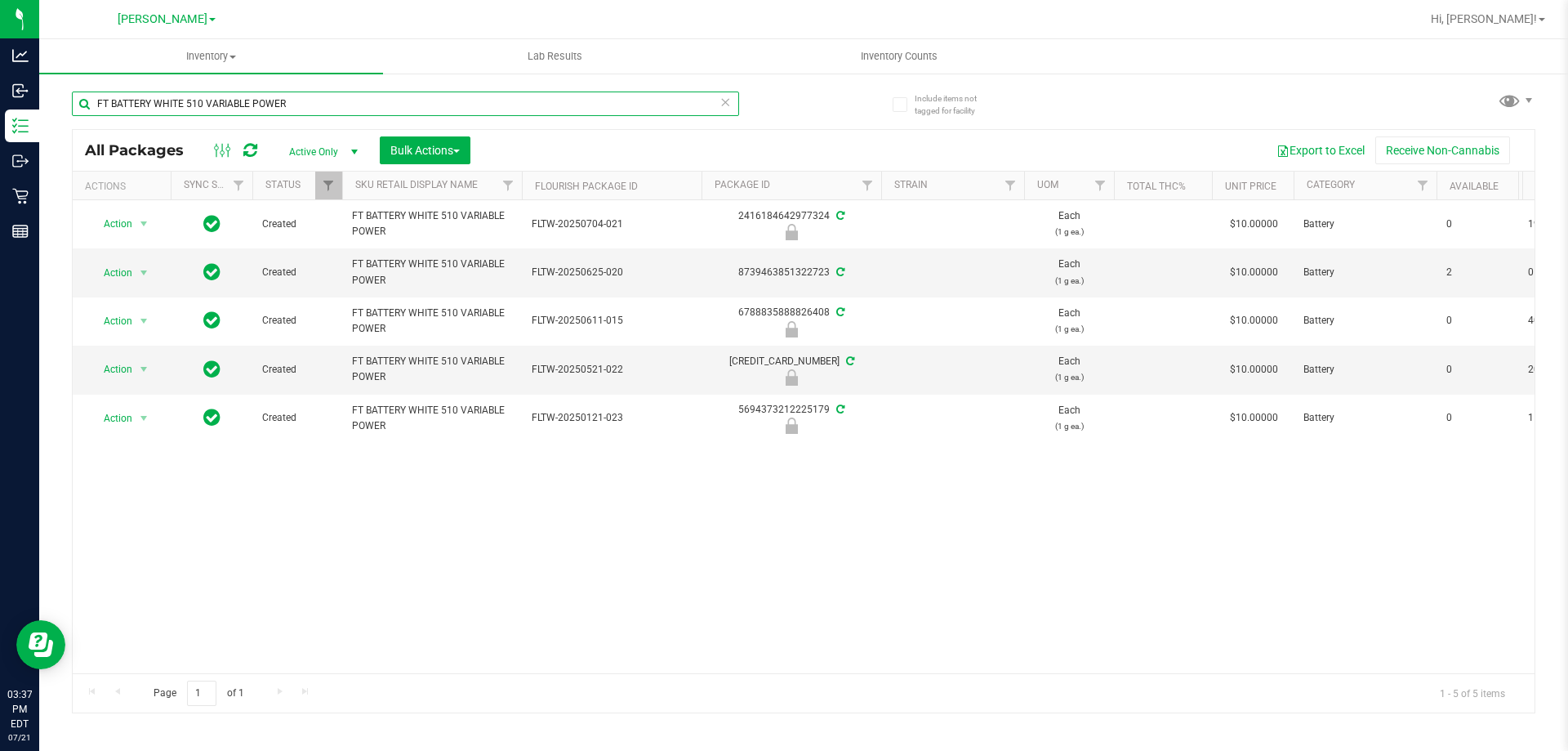 scroll, scrollTop: 0, scrollLeft: 109, axis: horizontal 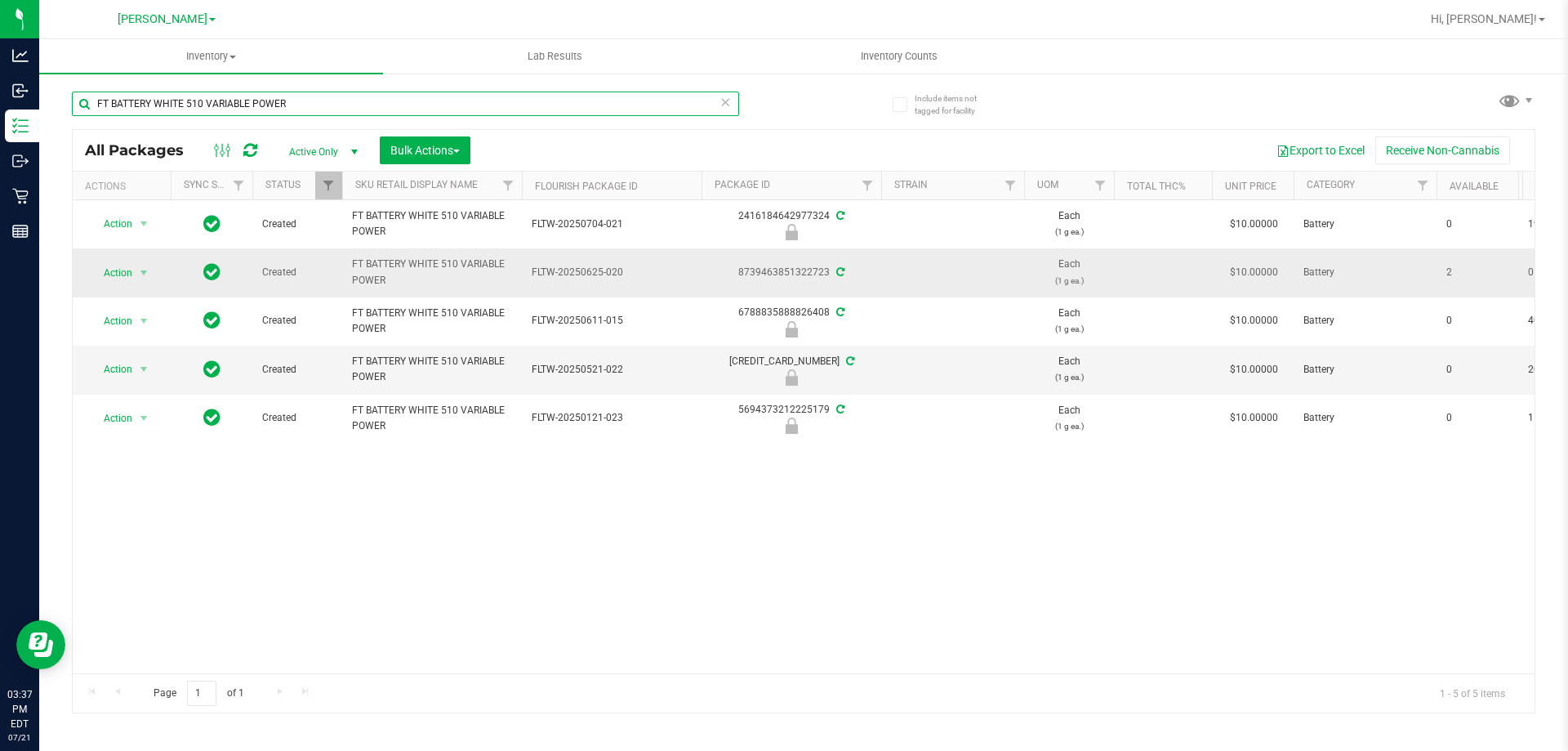type on "FT BATTERY WHITE 510 VARIABLE POWER" 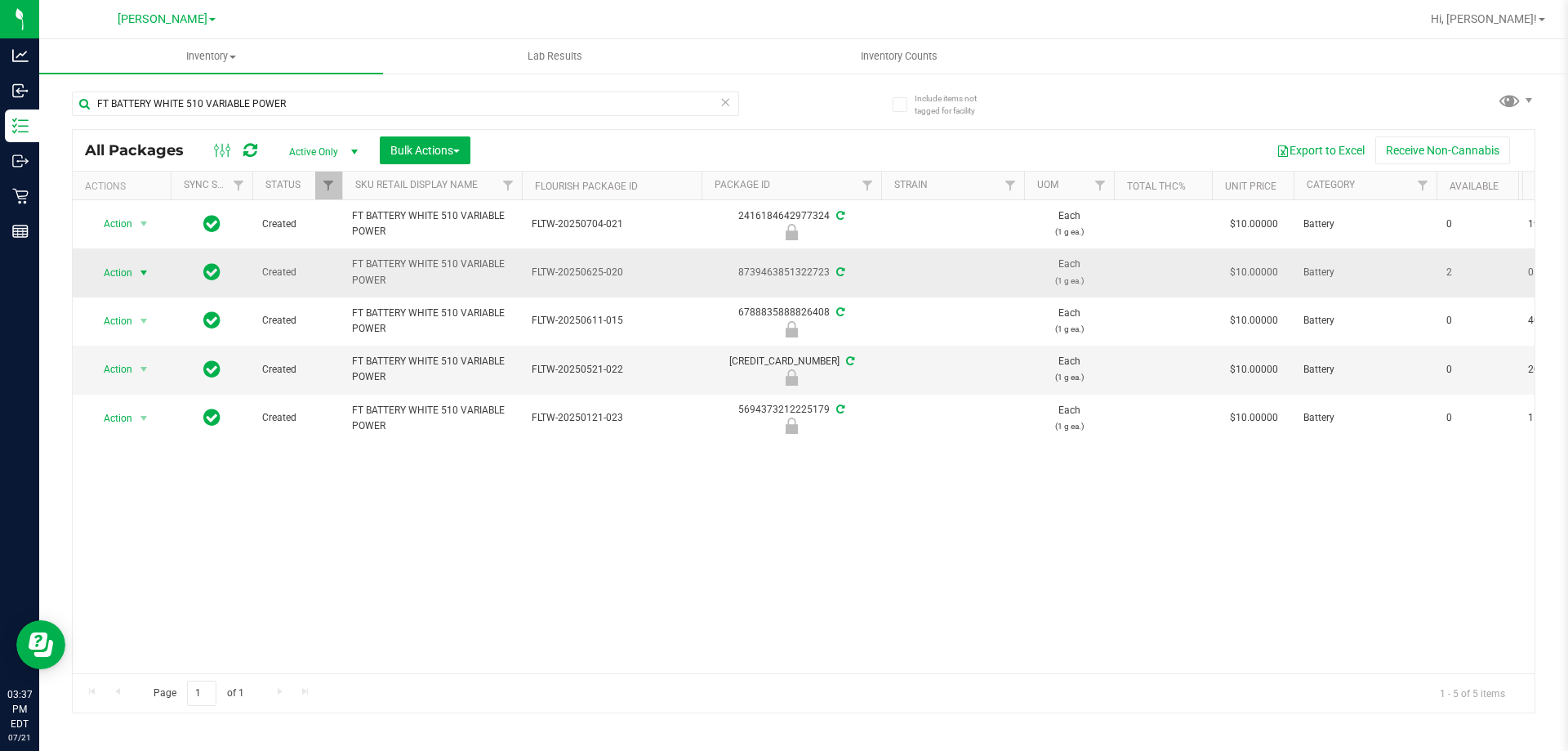 click at bounding box center [144, 273] 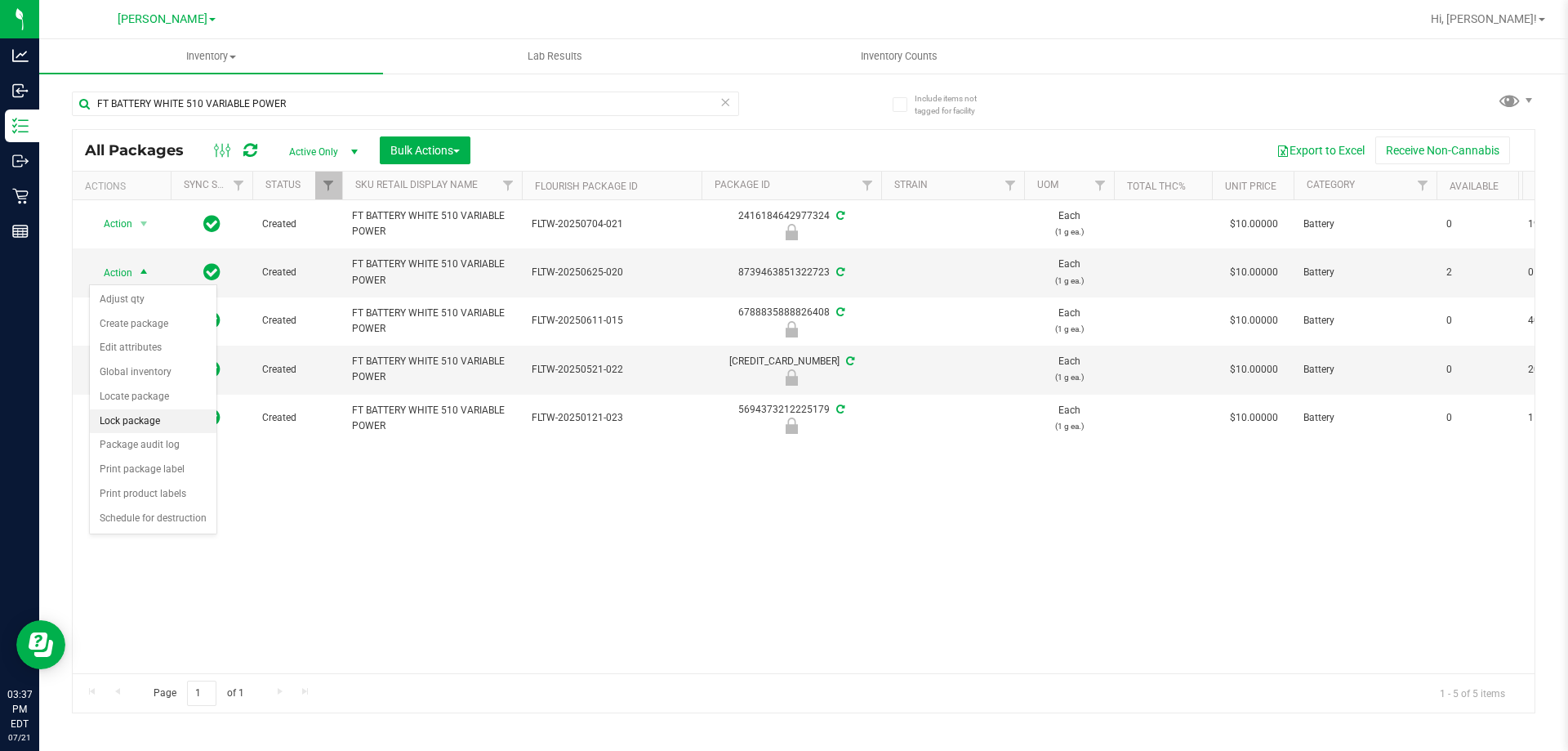 click on "Lock package" at bounding box center (153, 422) 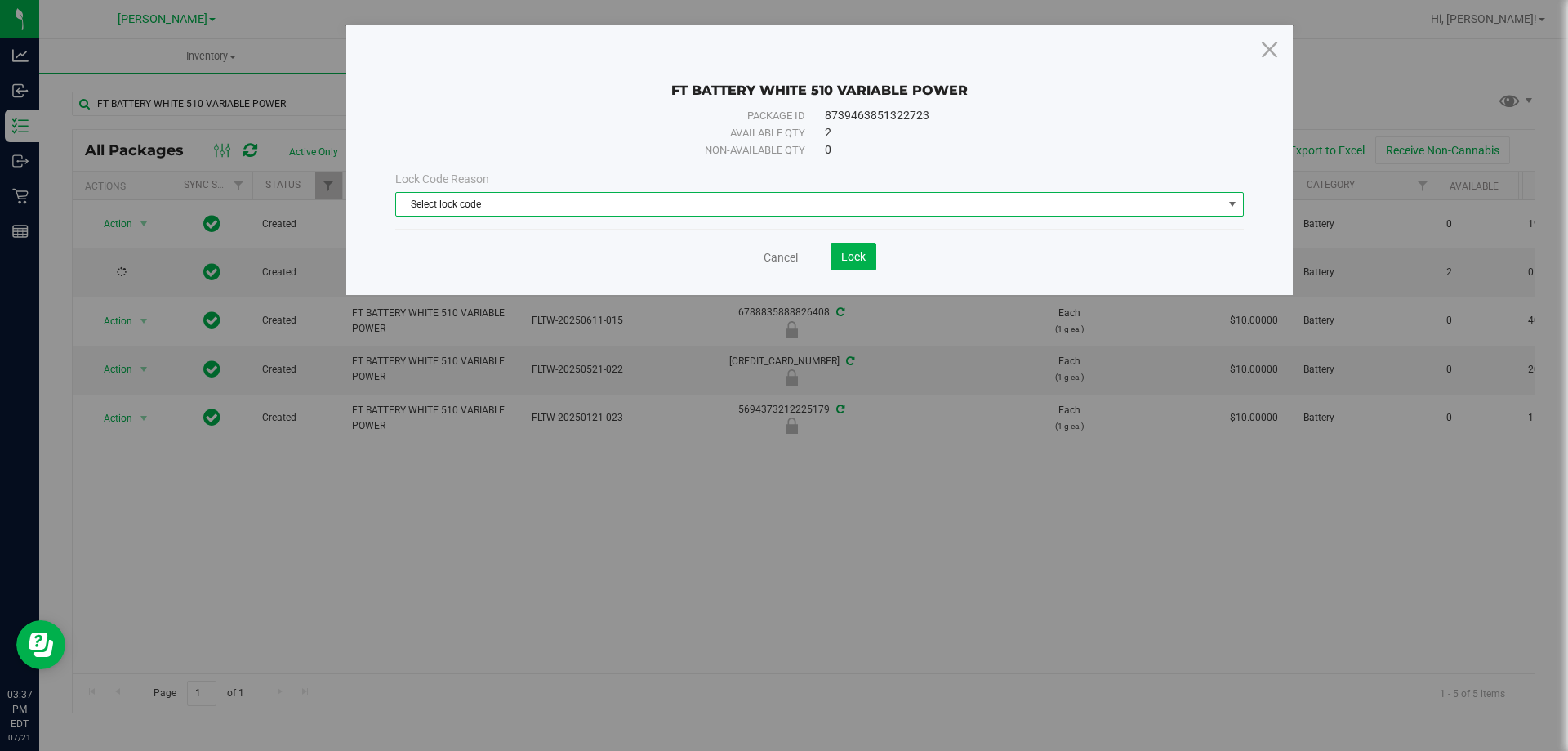 click on "Select lock code" at bounding box center [809, 204] 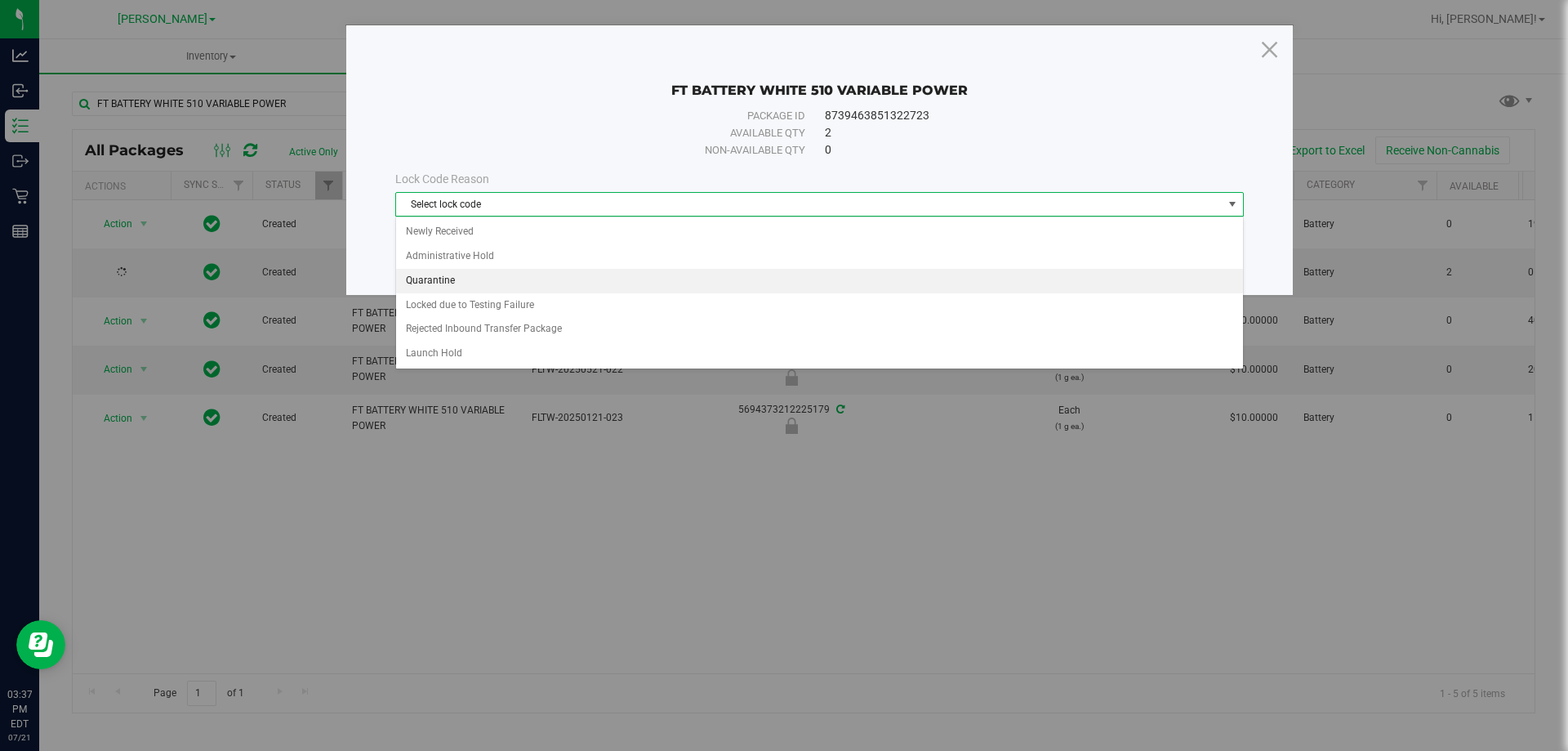 drag, startPoint x: 457, startPoint y: 279, endPoint x: 942, endPoint y: 316, distance: 486.4093 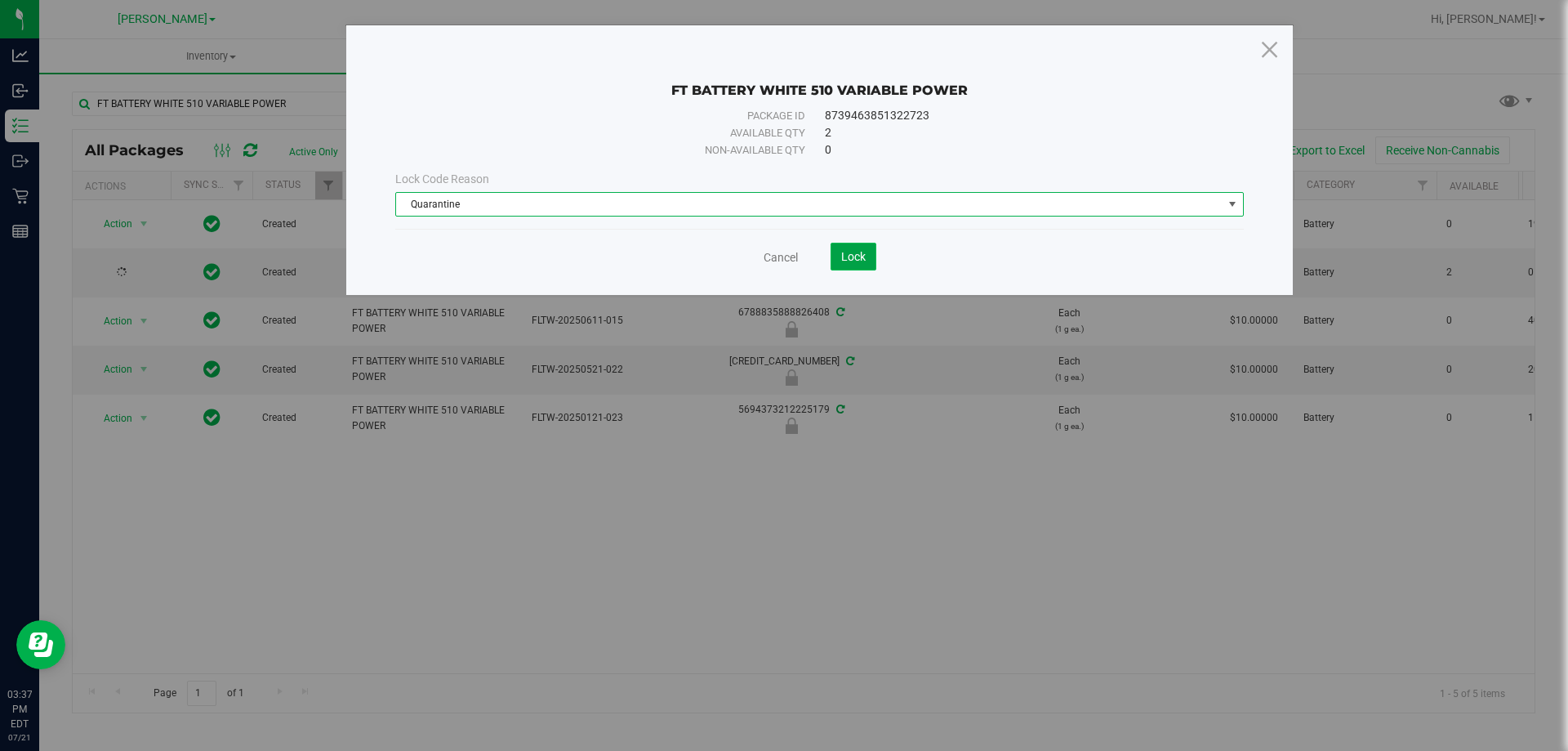 click on "Lock" 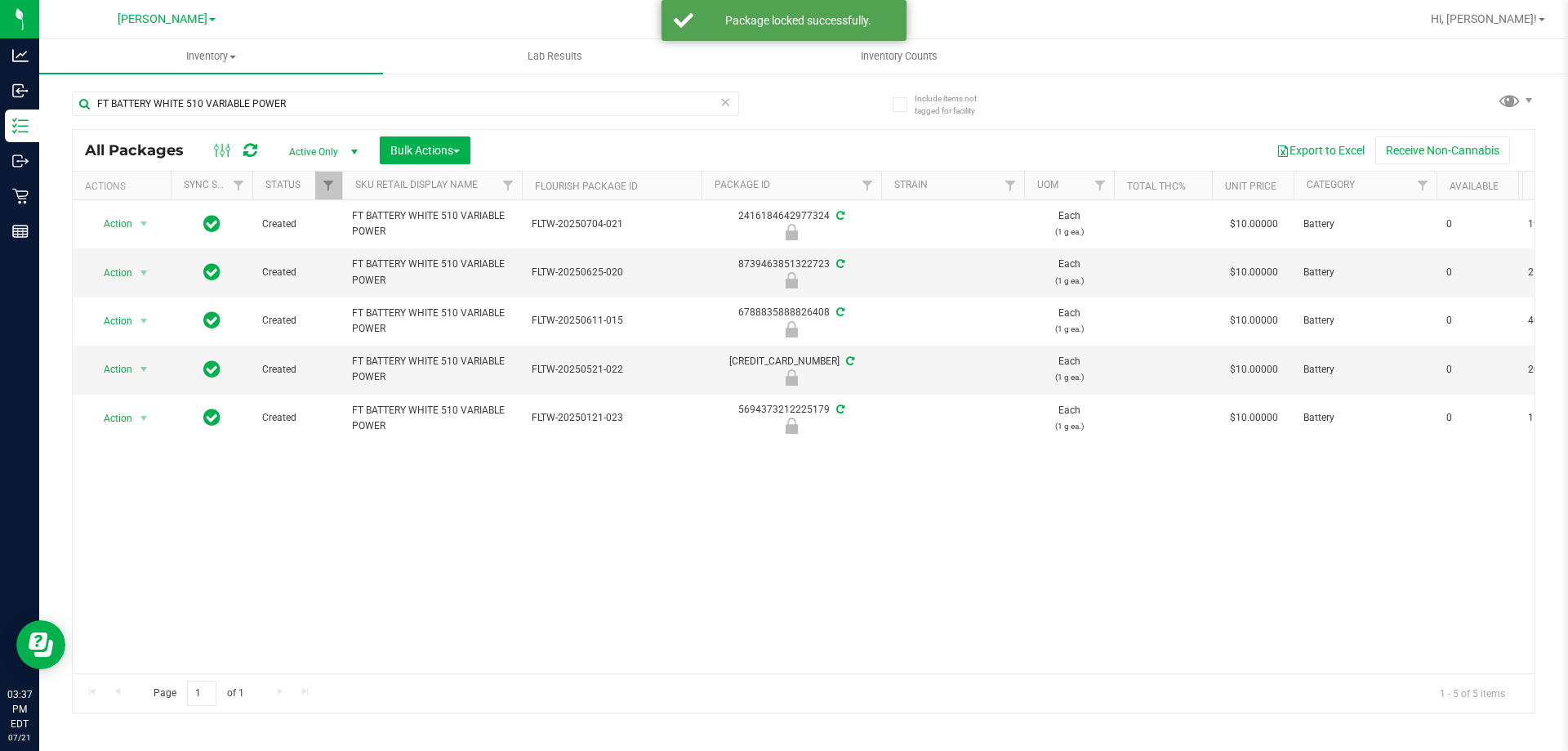 scroll, scrollTop: 0, scrollLeft: 75, axis: horizontal 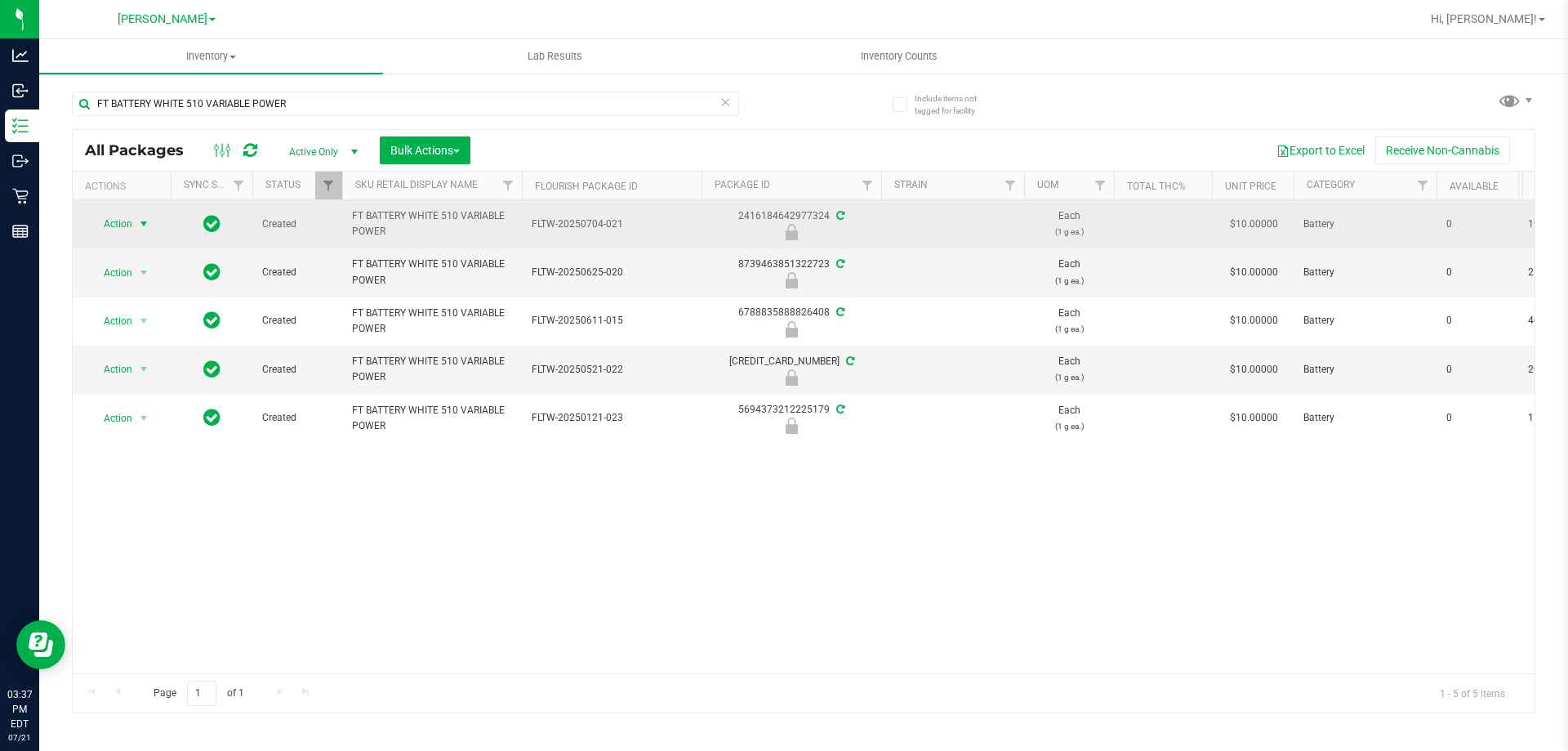 click at bounding box center [144, 224] 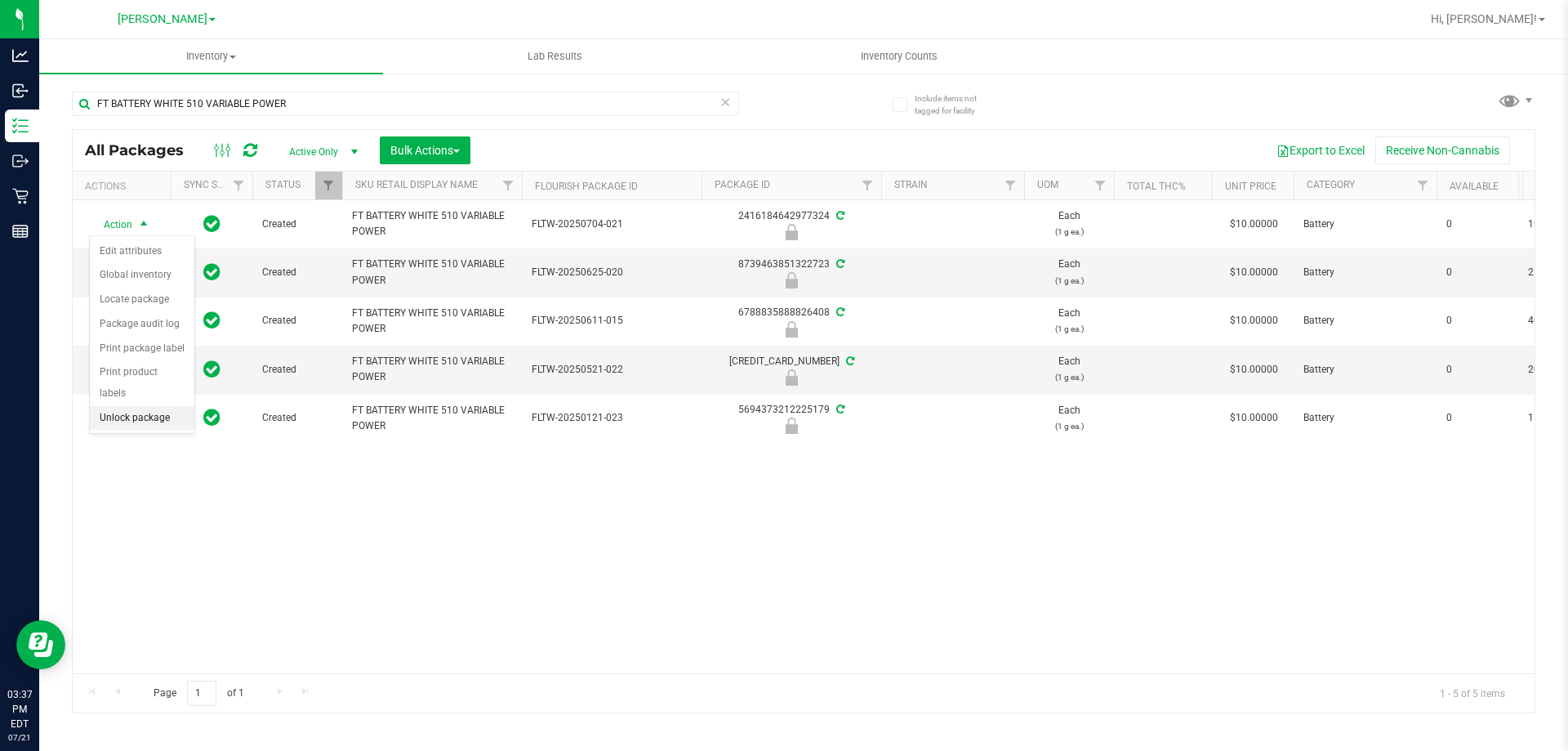 click on "Unlock package" at bounding box center (142, 418) 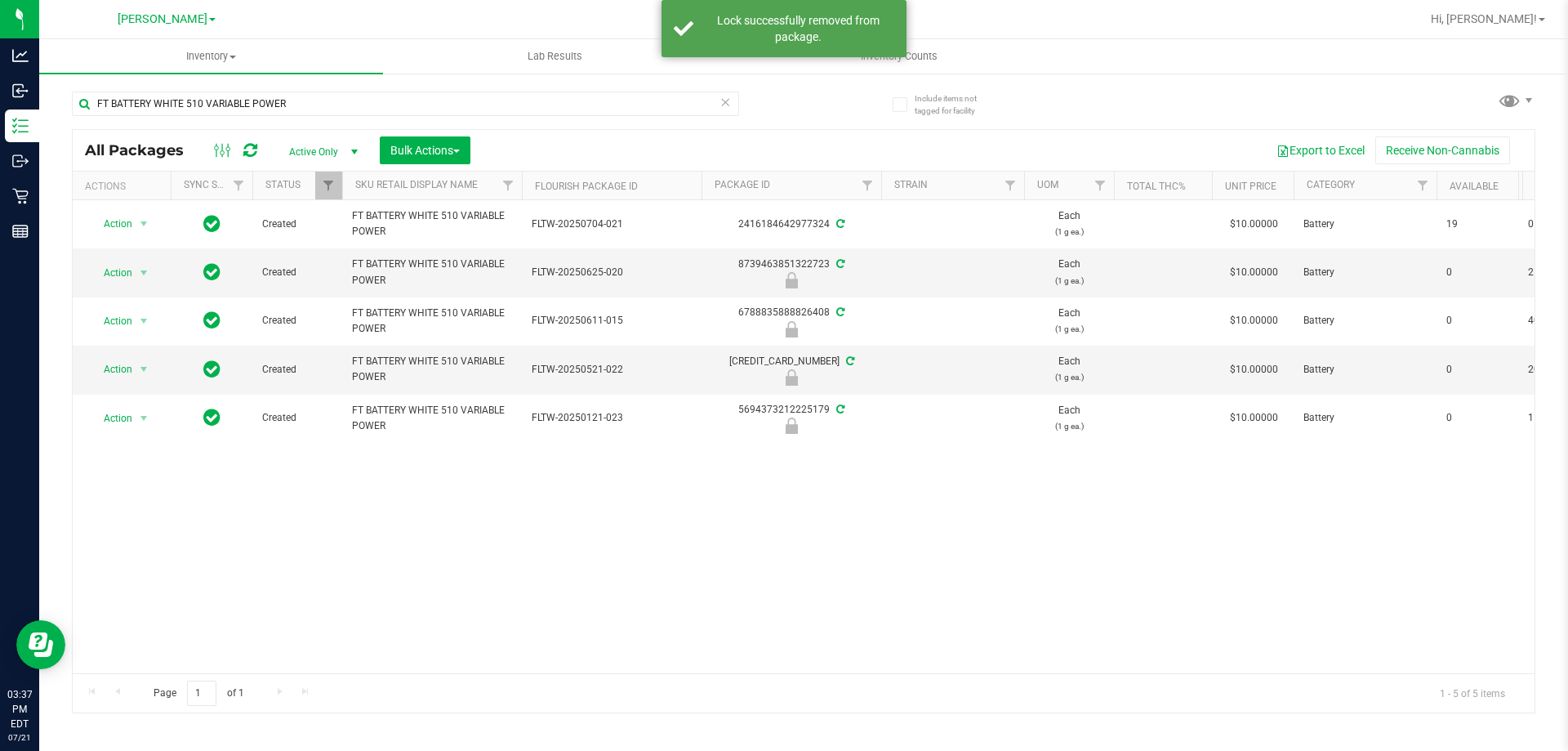 scroll, scrollTop: 0, scrollLeft: 544, axis: horizontal 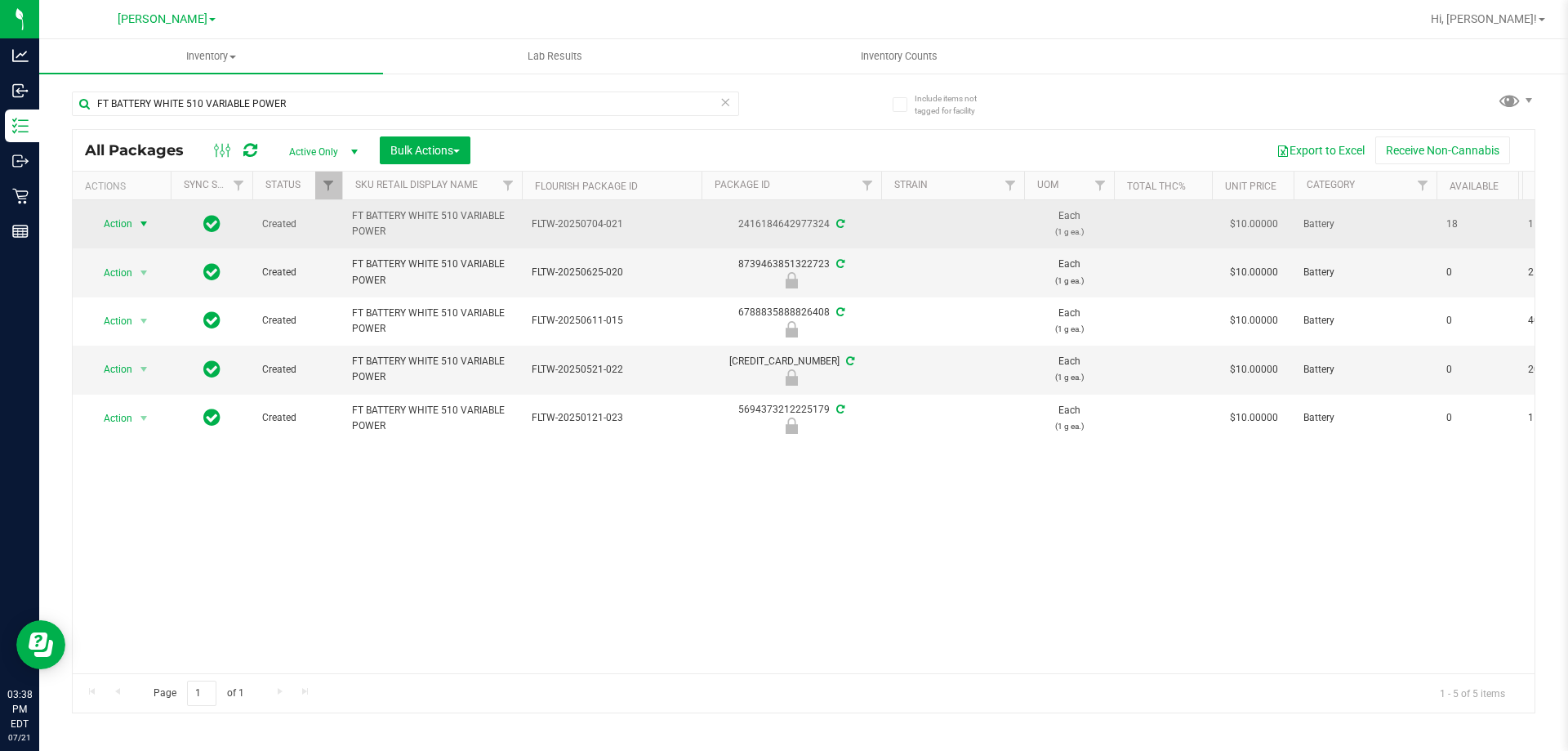 click on "Action" at bounding box center [111, 224] 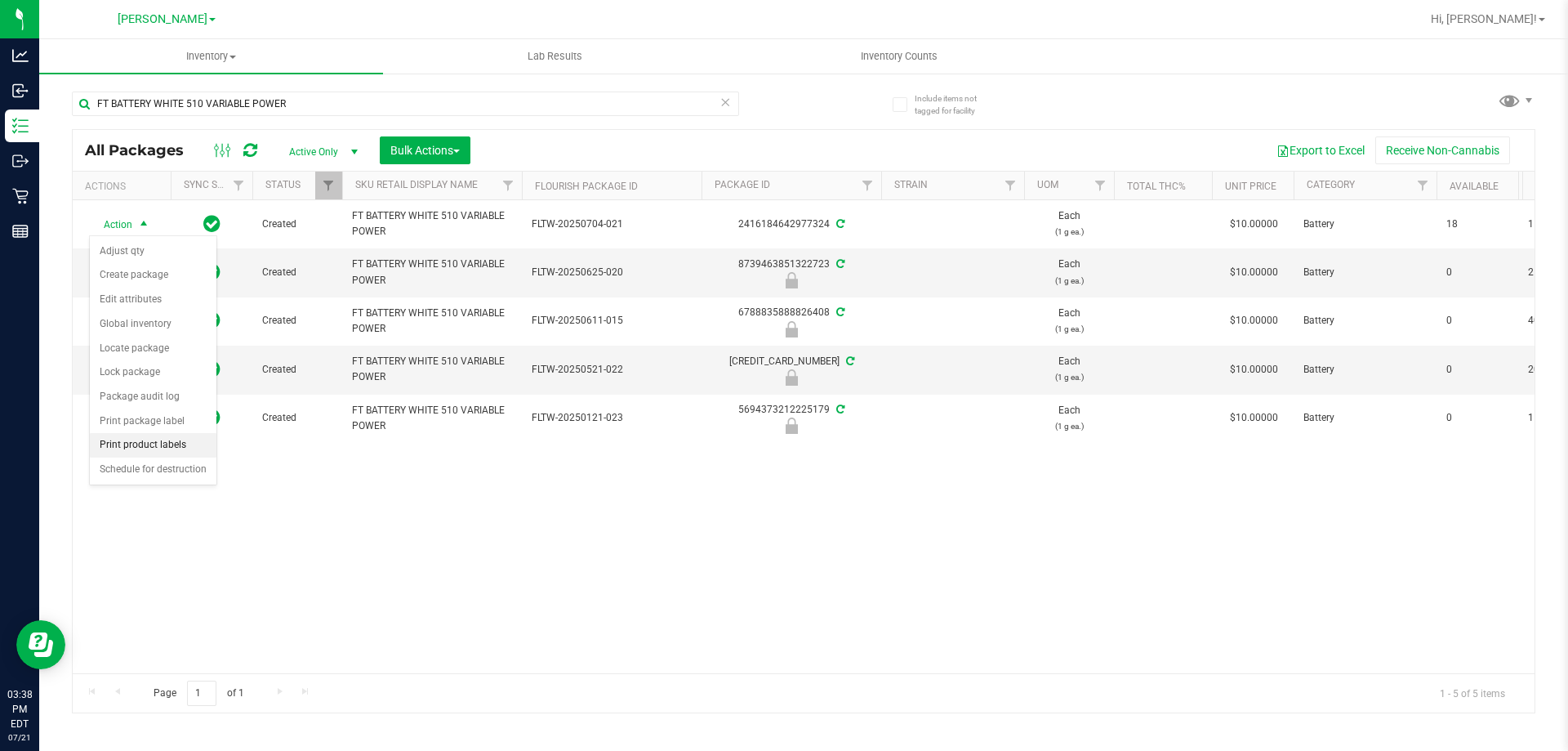 click on "Print product labels" at bounding box center (153, 445) 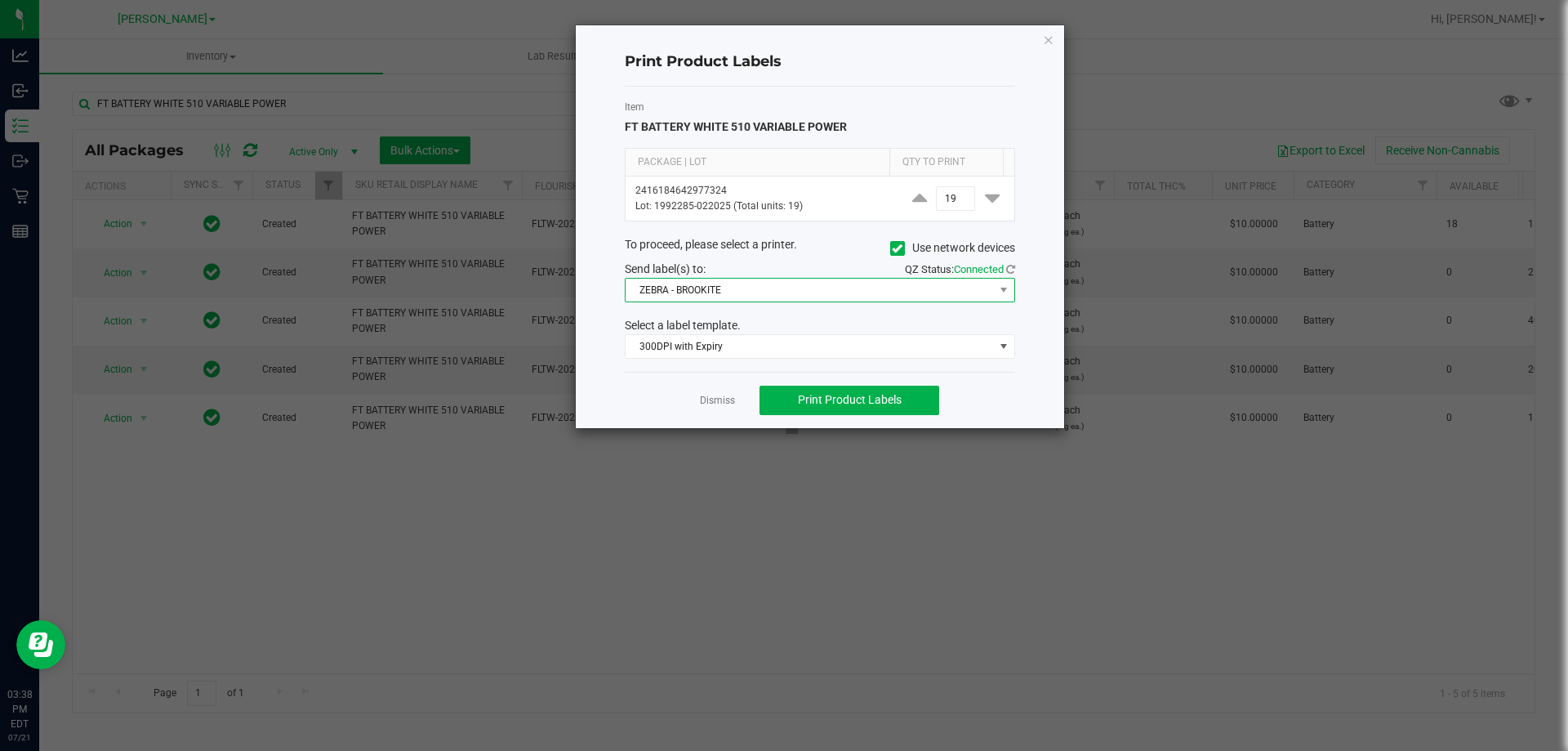 click on "ZEBRA - BROOKITE" at bounding box center (809, 290) 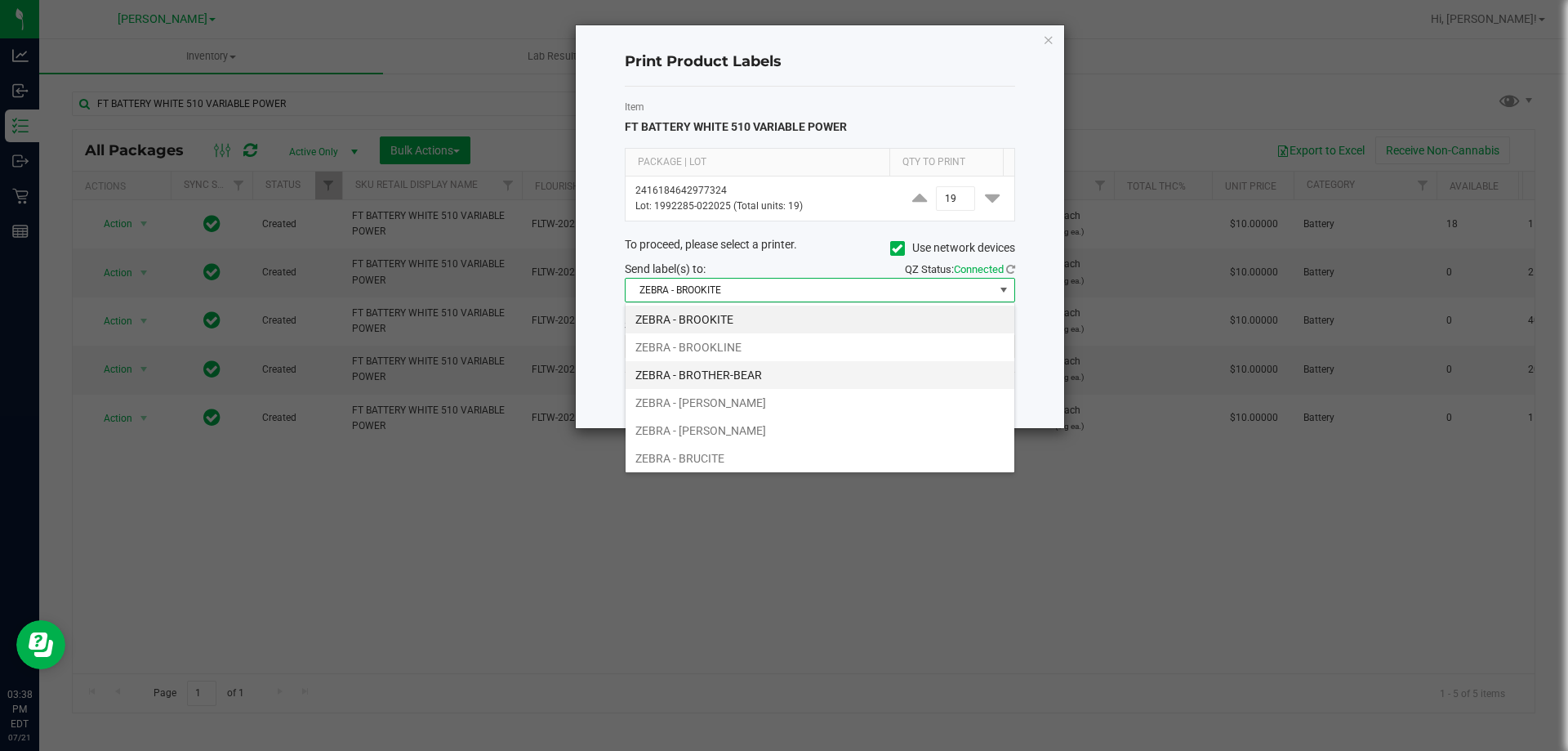 scroll, scrollTop: 81695, scrollLeft: 81276, axis: both 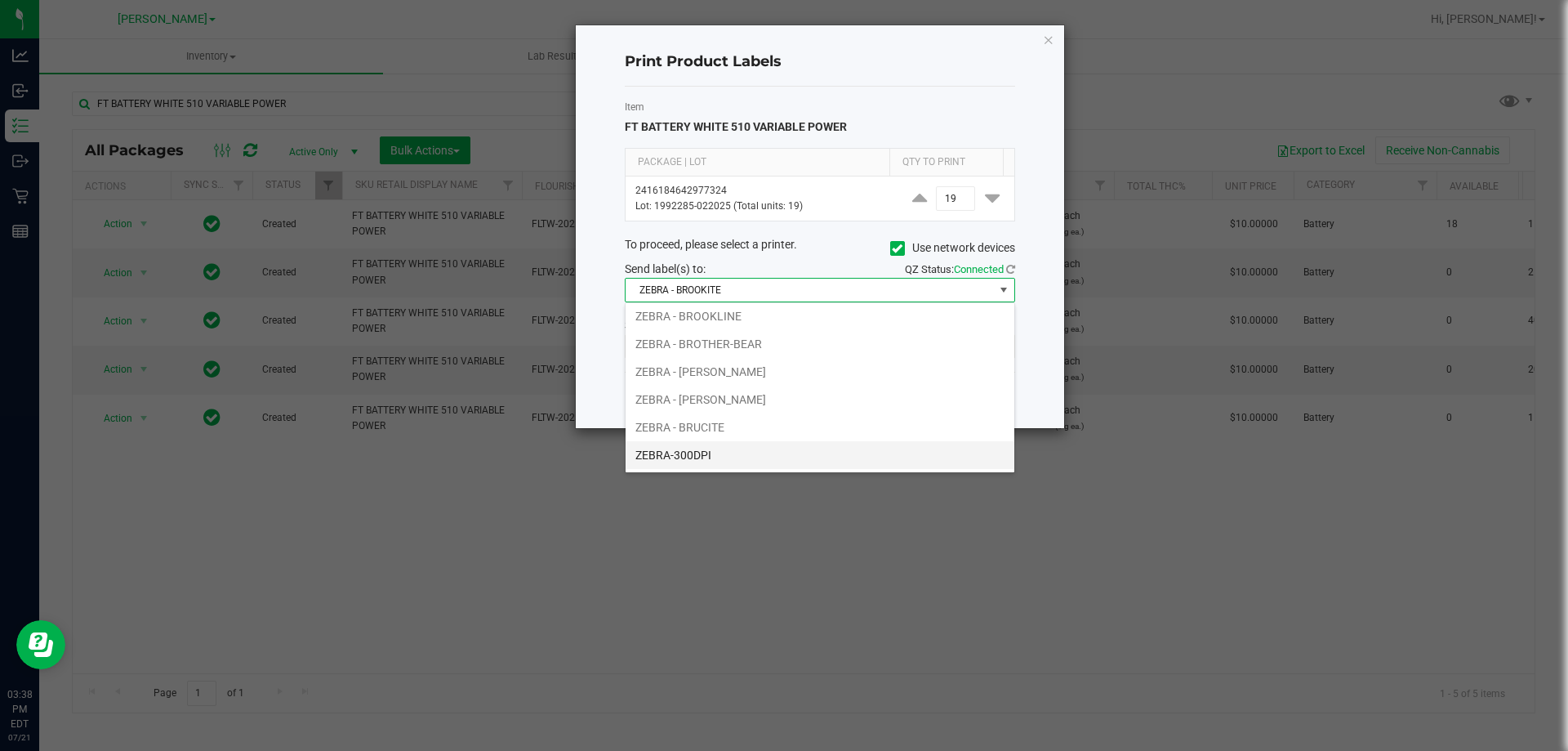 click on "ZEBRA-300DPI" at bounding box center [820, 455] 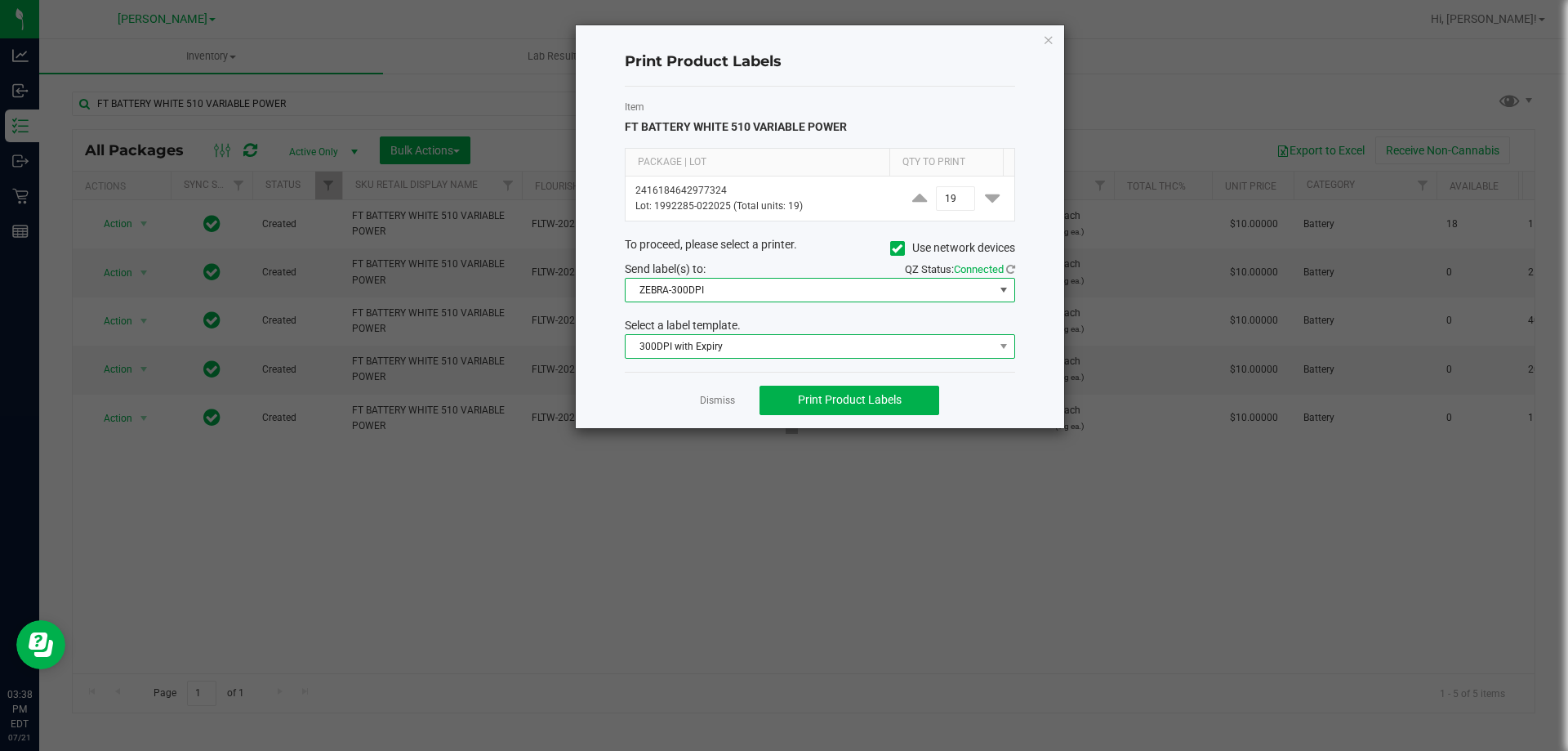 click on "300DPI with Expiry" at bounding box center (809, 346) 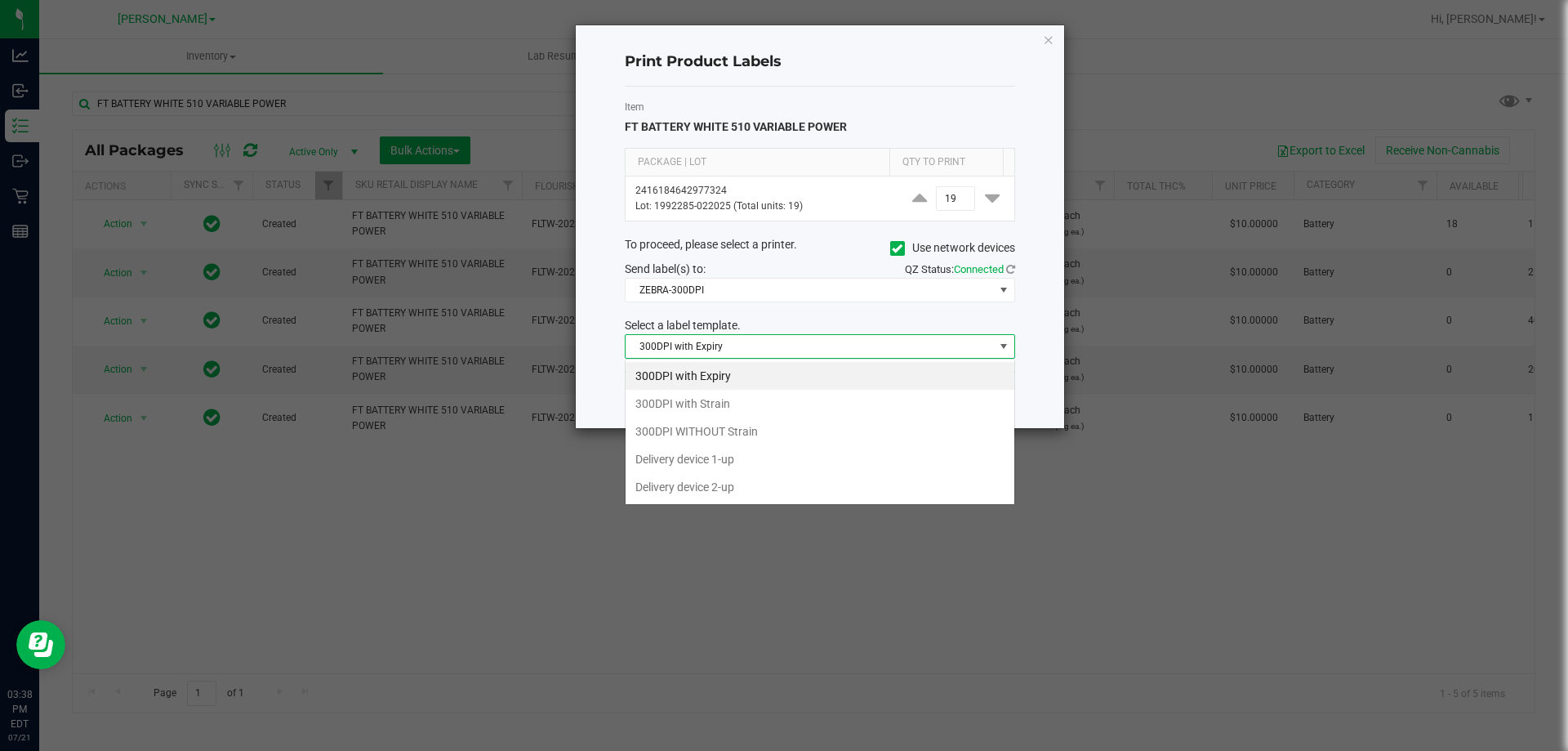 scroll, scrollTop: 81695, scrollLeft: 81276, axis: both 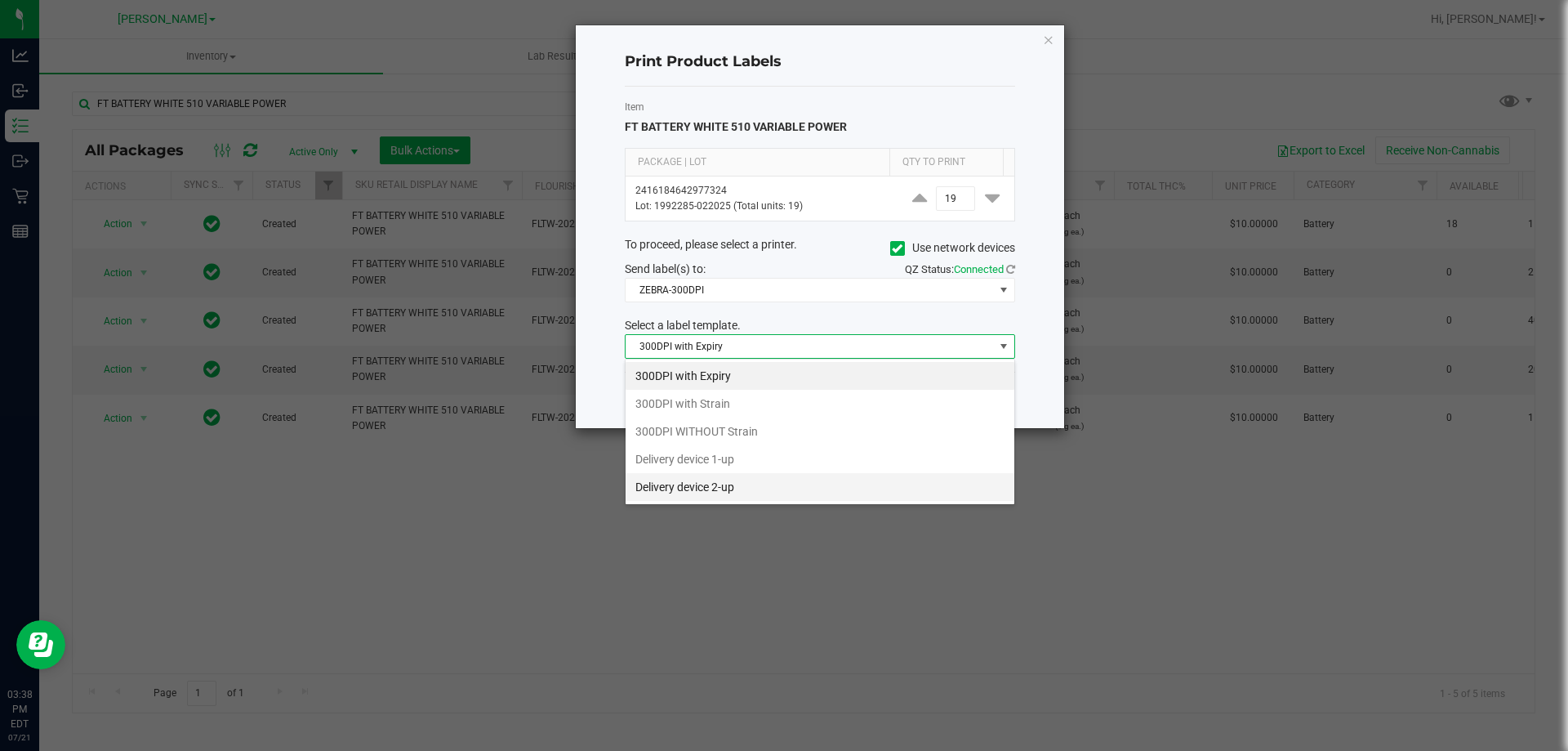 click on "Delivery device 2-up" at bounding box center [820, 487] 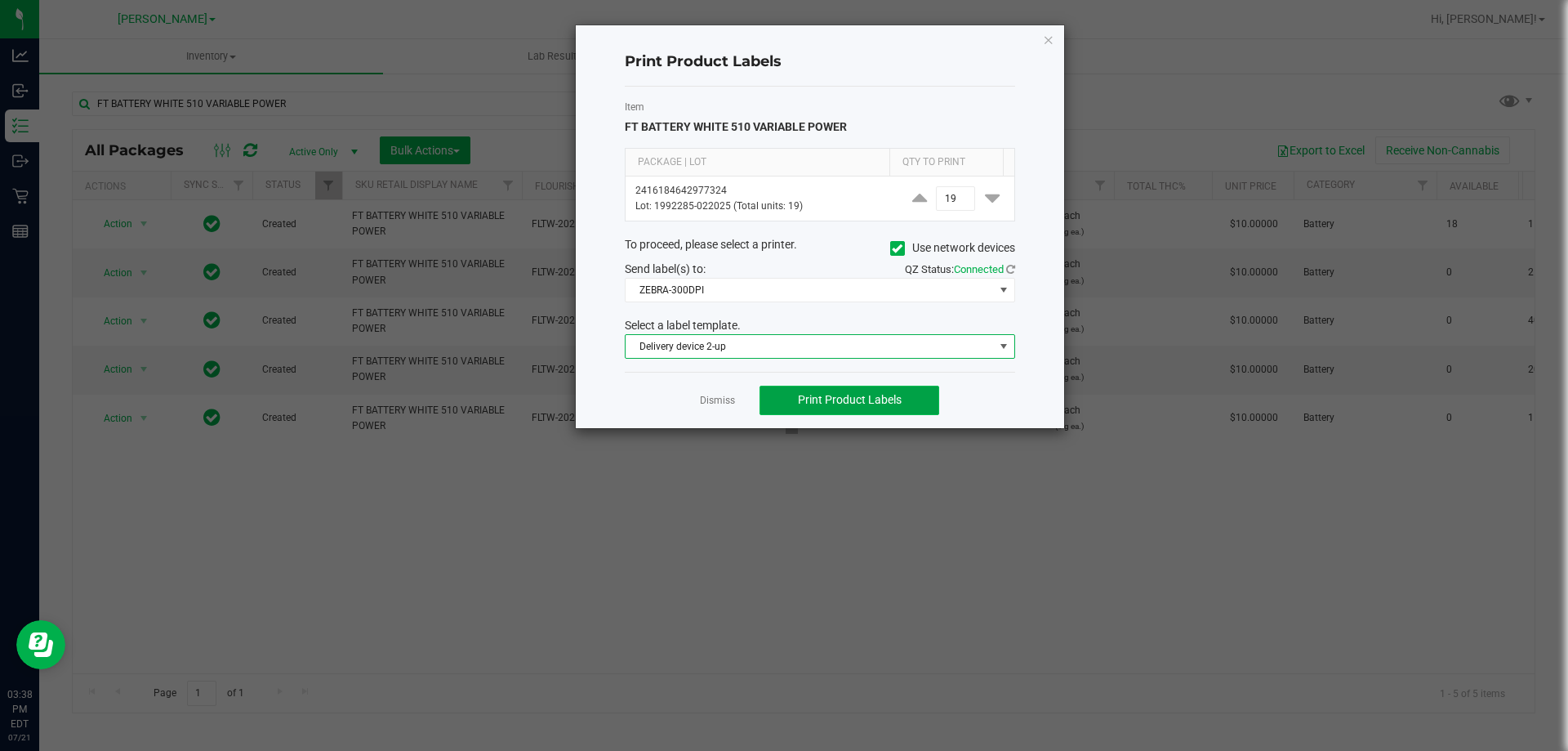 click on "Print Product Labels" 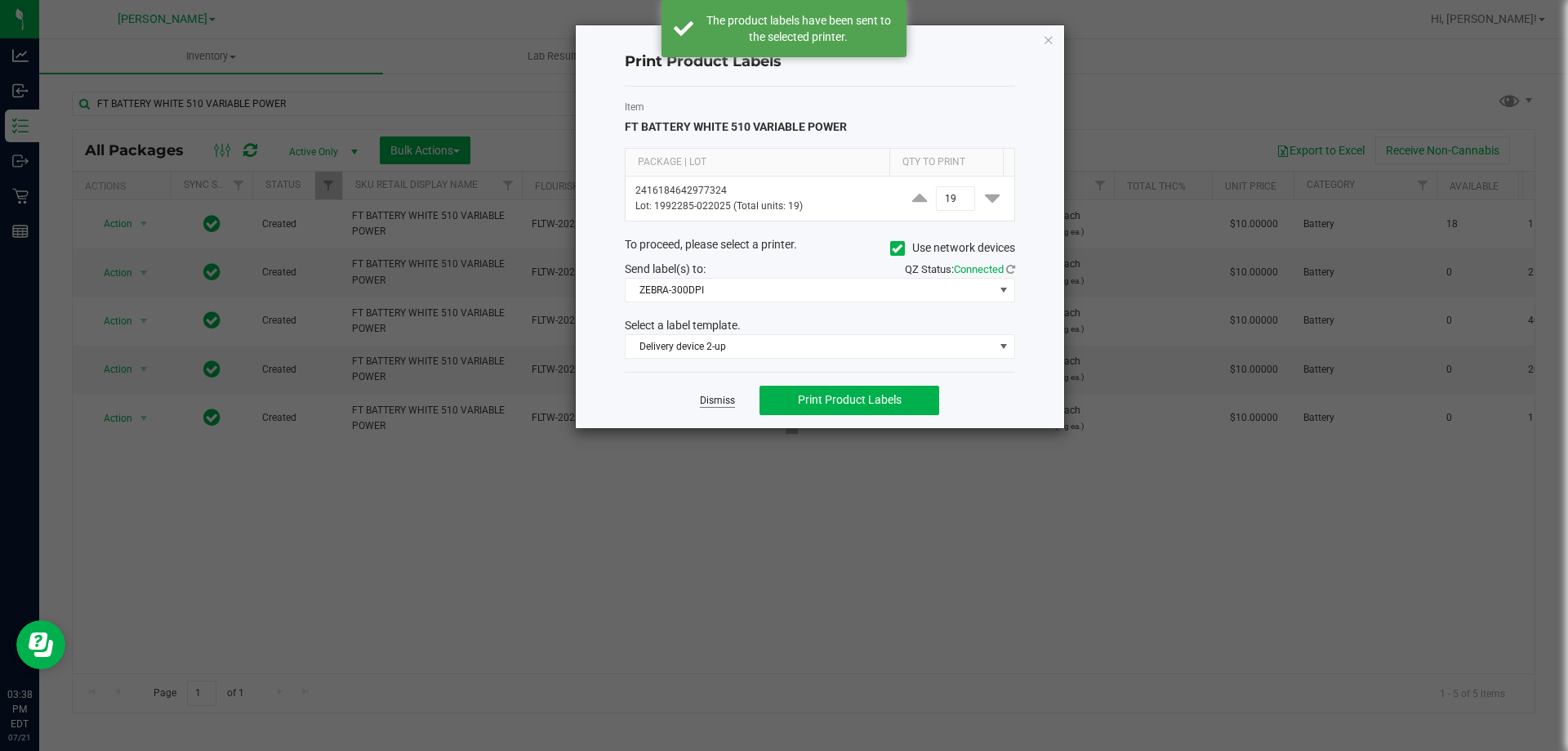 click on "Dismiss" 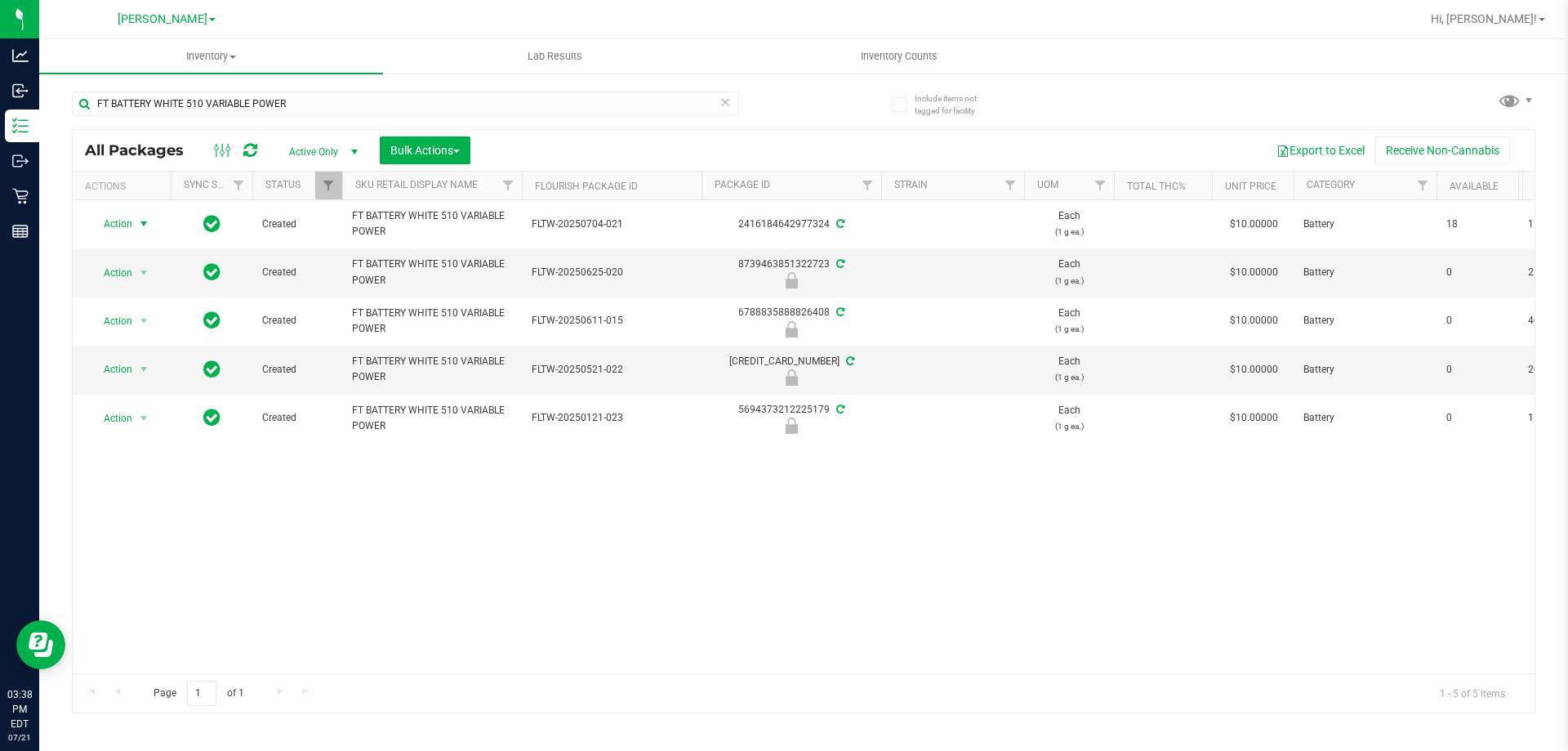 scroll, scrollTop: 0, scrollLeft: 109, axis: horizontal 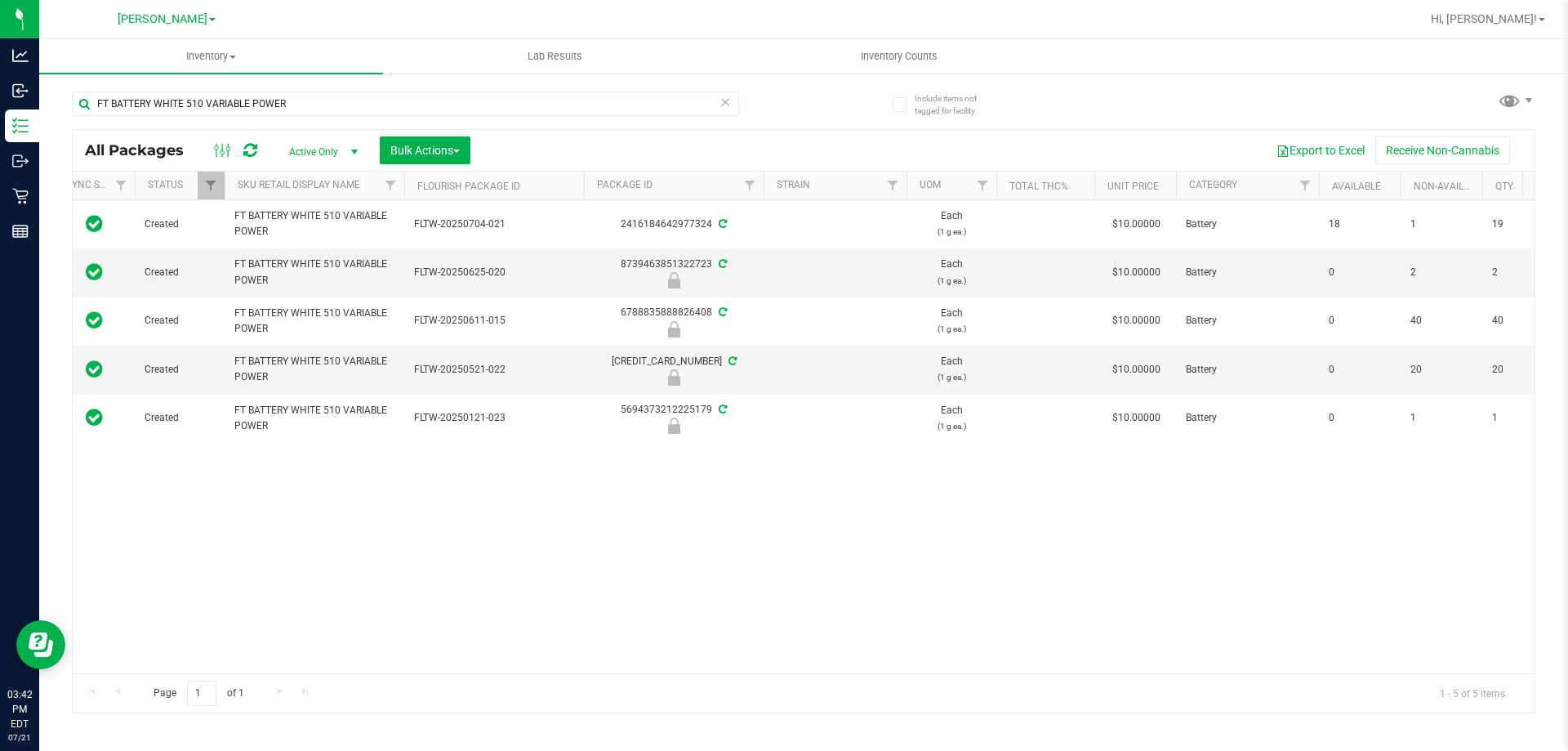 click on "Action Action Adjust qty Create package Edit attributes Global inventory Locate package Lock package Package audit log Print package label Print product labels Schedule for destruction
Created
FT BATTERY WHITE 510 VARIABLE POWER
FLTW-20250704-021
2416184642977324
Each
(1 g ea.)
$10.00000
Battery
18
1
19
Jul 4, 2025 09:33:00 EDT
FT BATTERY WHITE 510 VARIABLE POWER
ACC-VAP-FT-BATWHT
1992285-022025" at bounding box center [804, 436] 